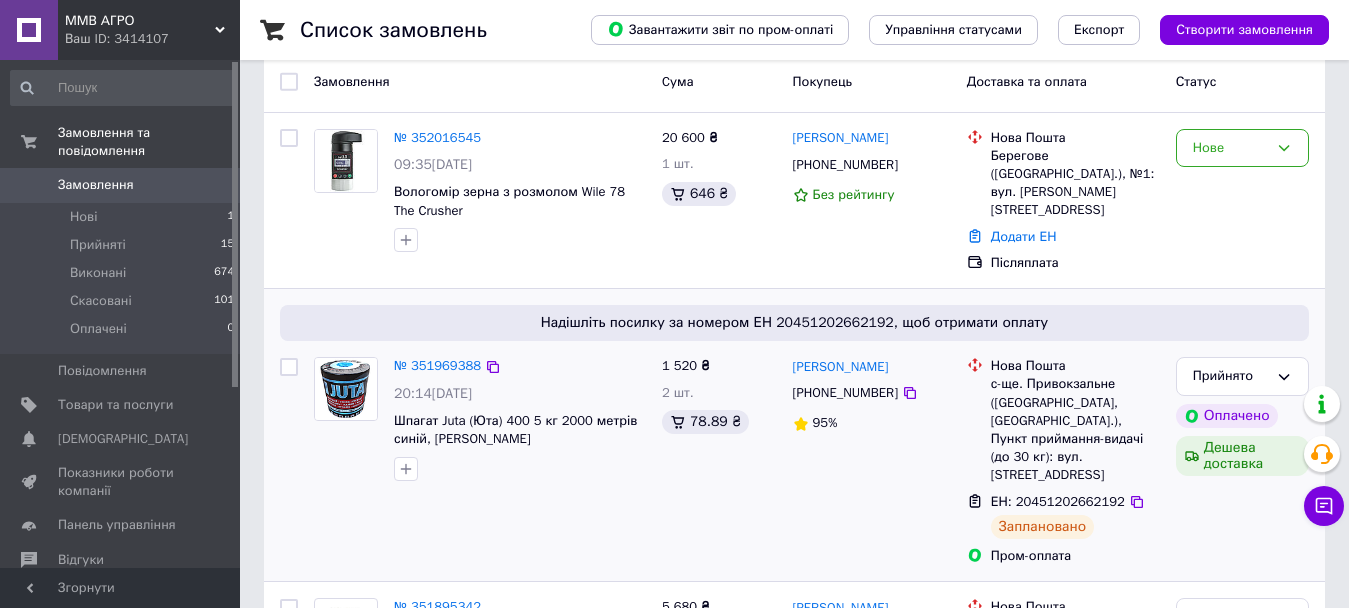 scroll, scrollTop: 0, scrollLeft: 0, axis: both 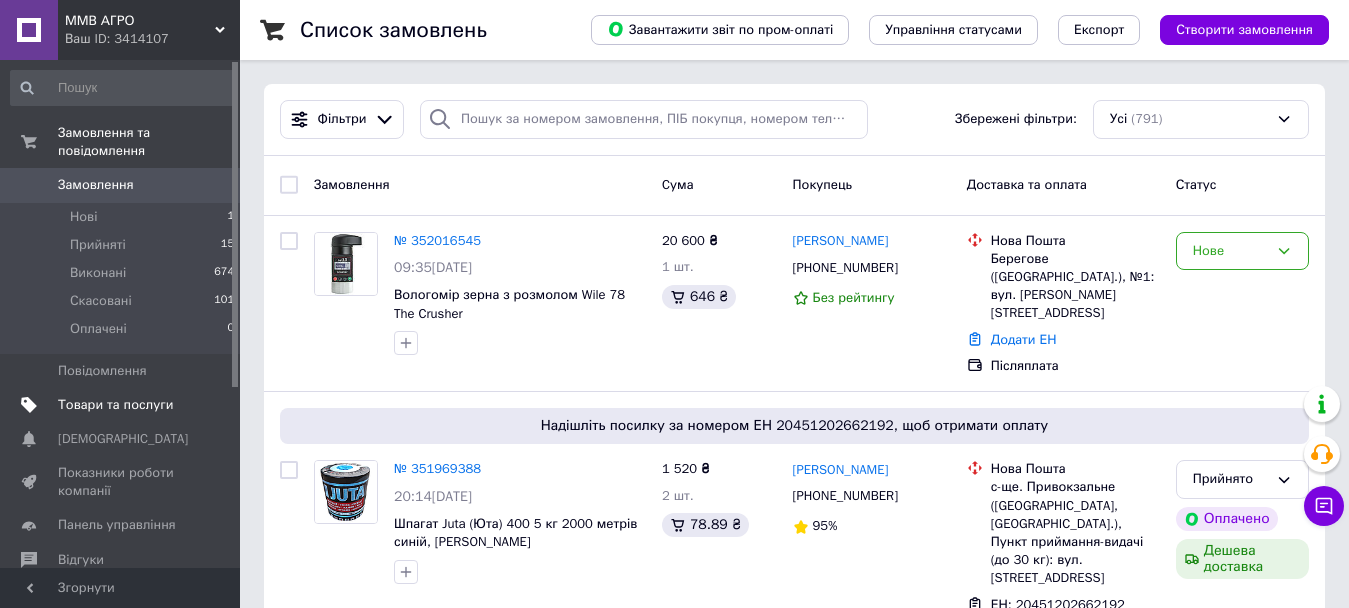 click on "Товари та послуги" at bounding box center (115, 405) 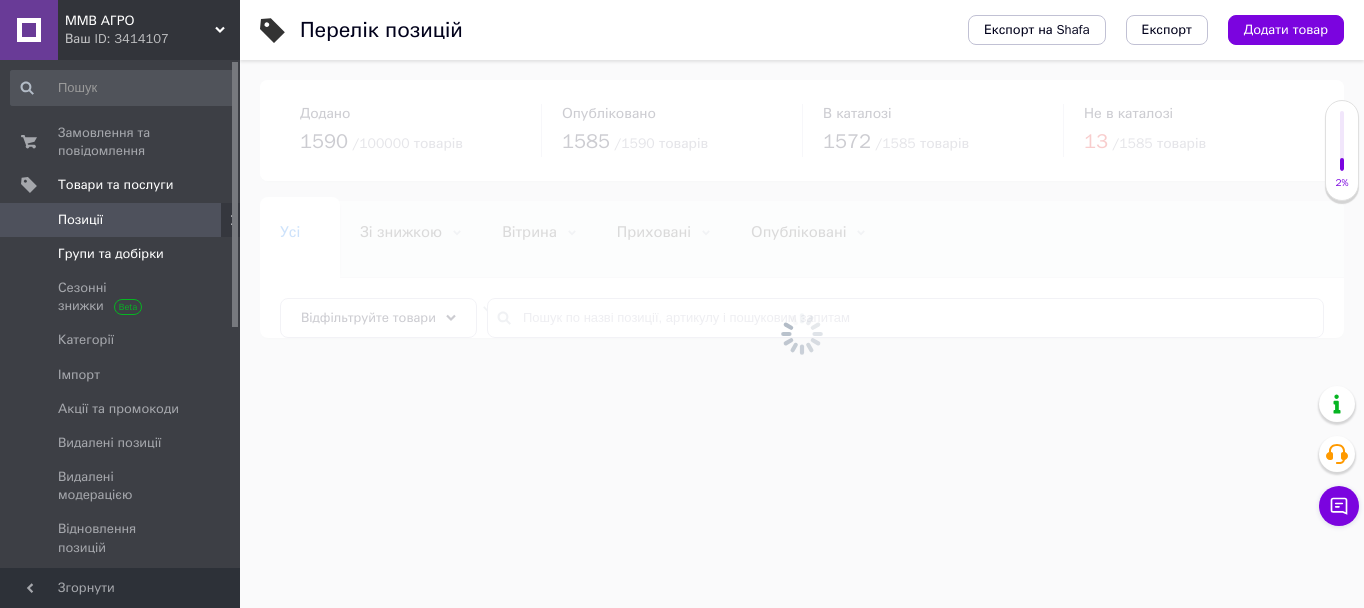 click on "Групи та добірки" at bounding box center [111, 254] 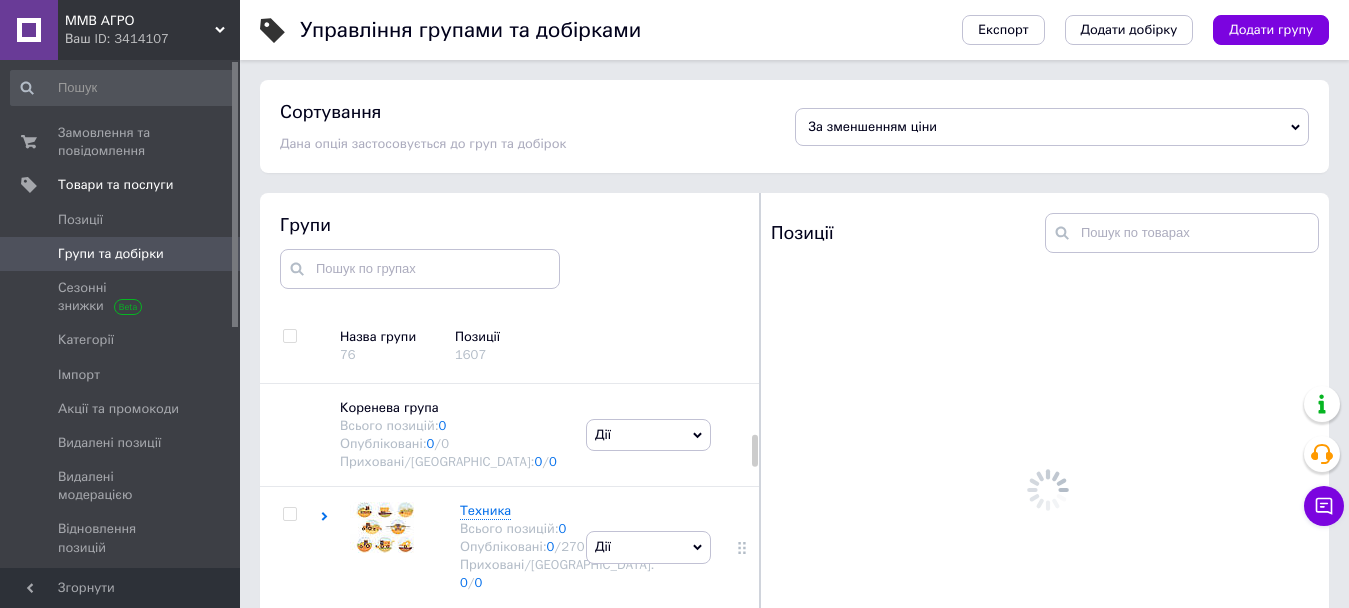 scroll, scrollTop: 113, scrollLeft: 0, axis: vertical 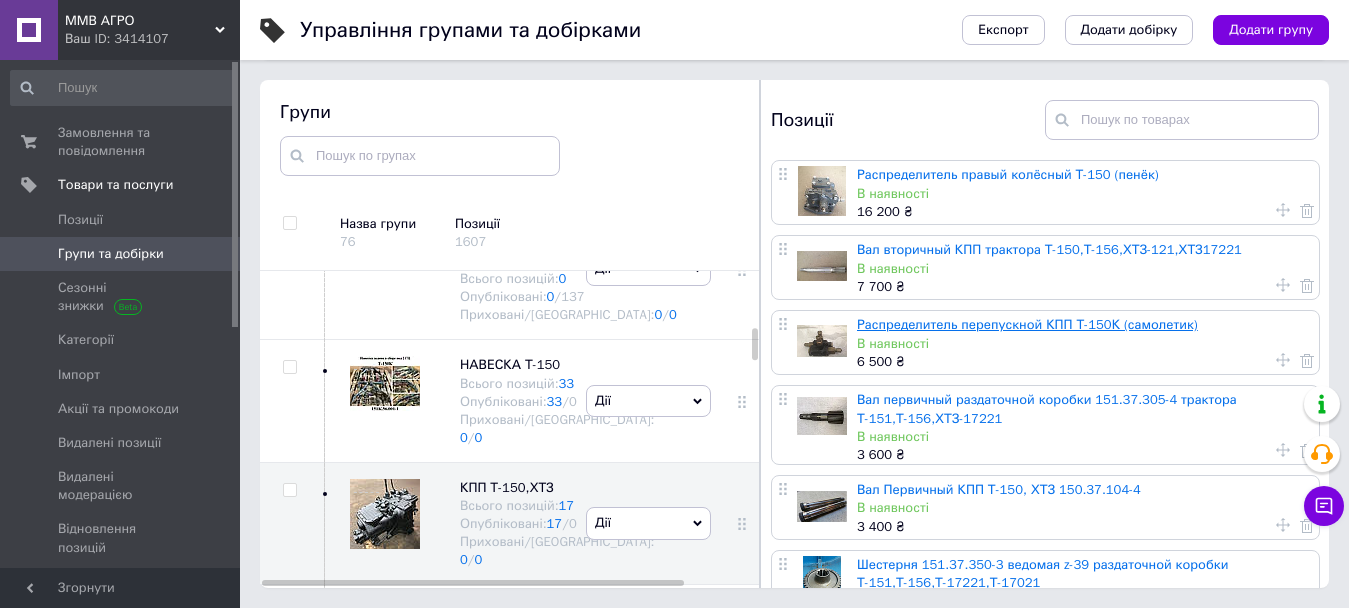 click on "Распределитель перепускной КПП Т-150К (самолетик)" at bounding box center [1027, 324] 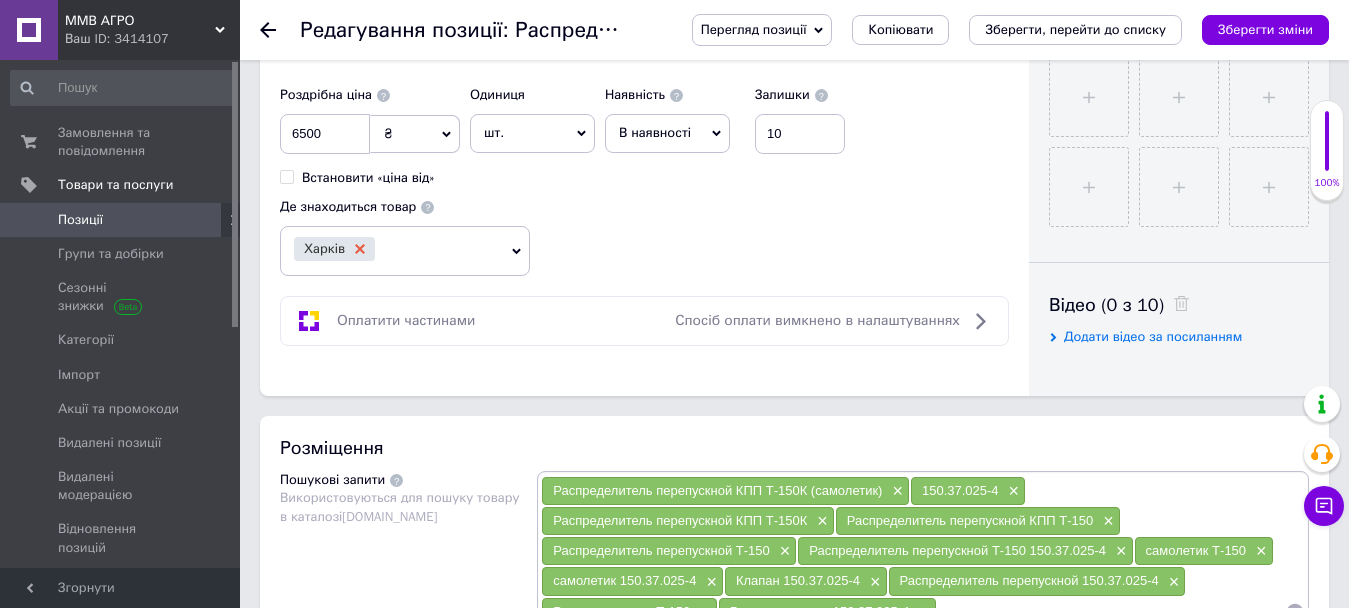 click 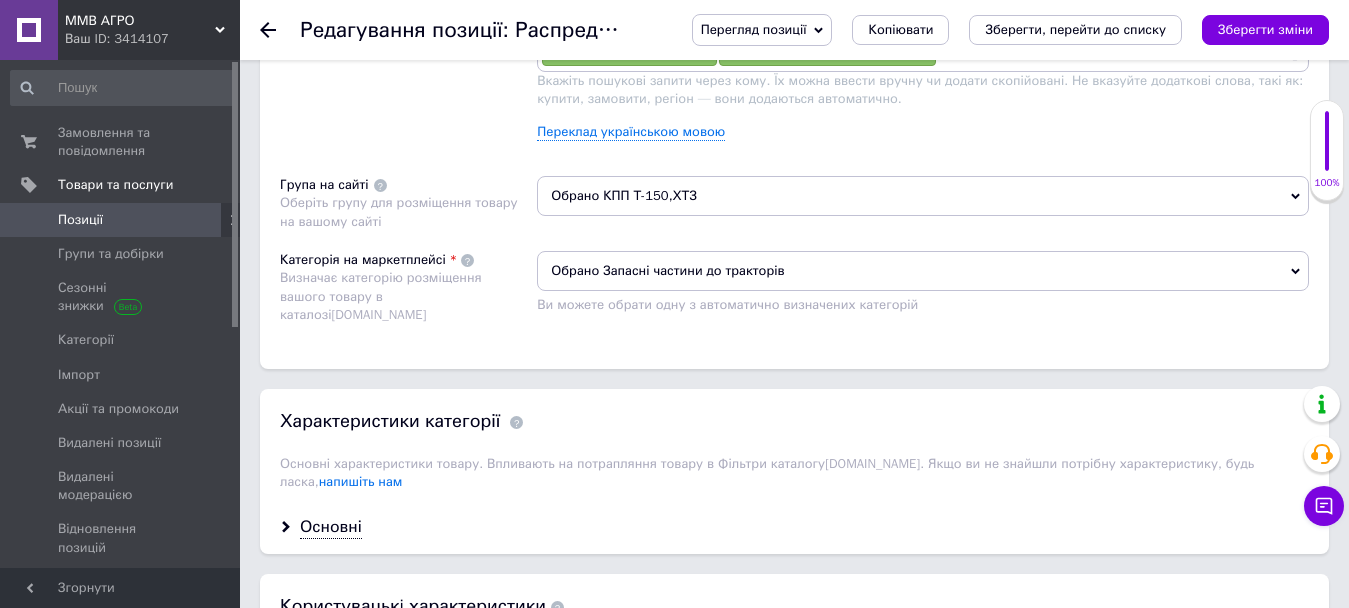 scroll, scrollTop: 1600, scrollLeft: 0, axis: vertical 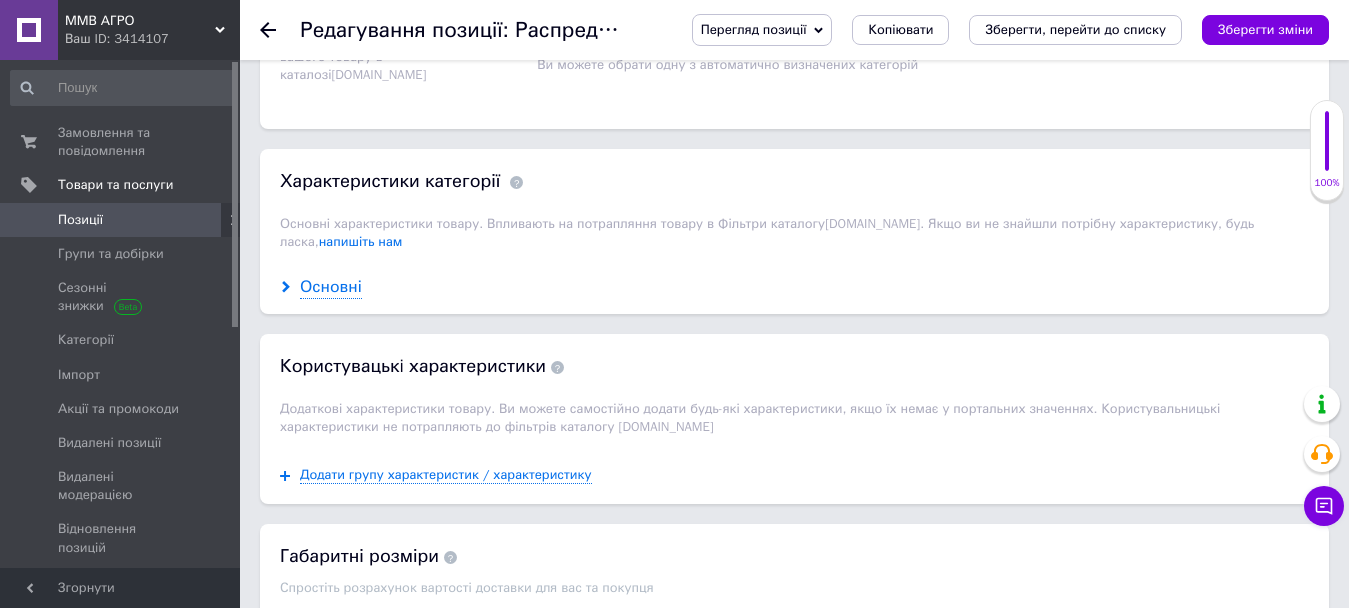 click on "Основні" at bounding box center [331, 287] 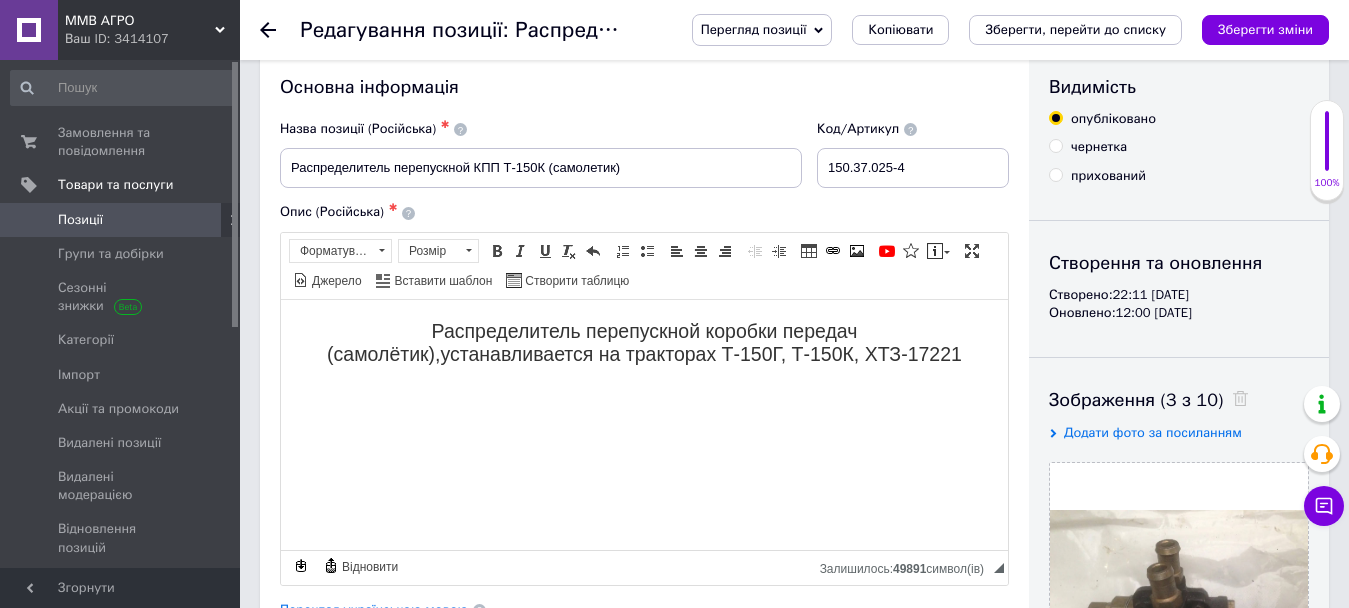 scroll, scrollTop: 0, scrollLeft: 0, axis: both 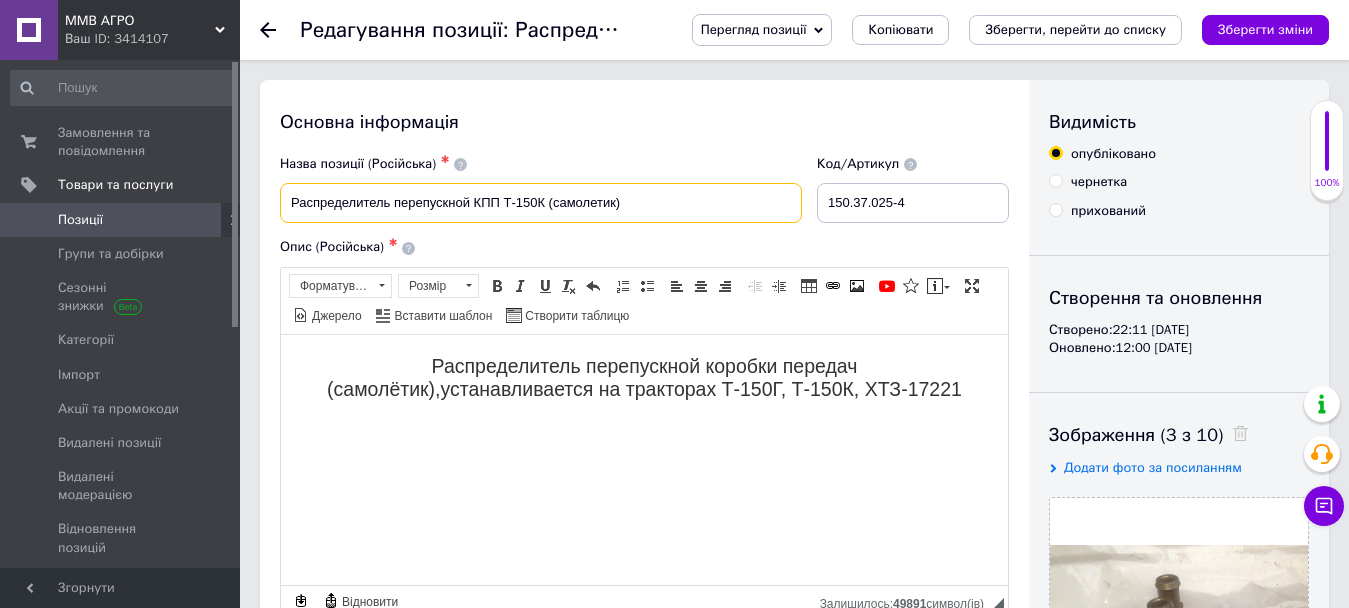 click on "Распределитель перепускной КПП Т-150К (самолетик)" at bounding box center [541, 203] 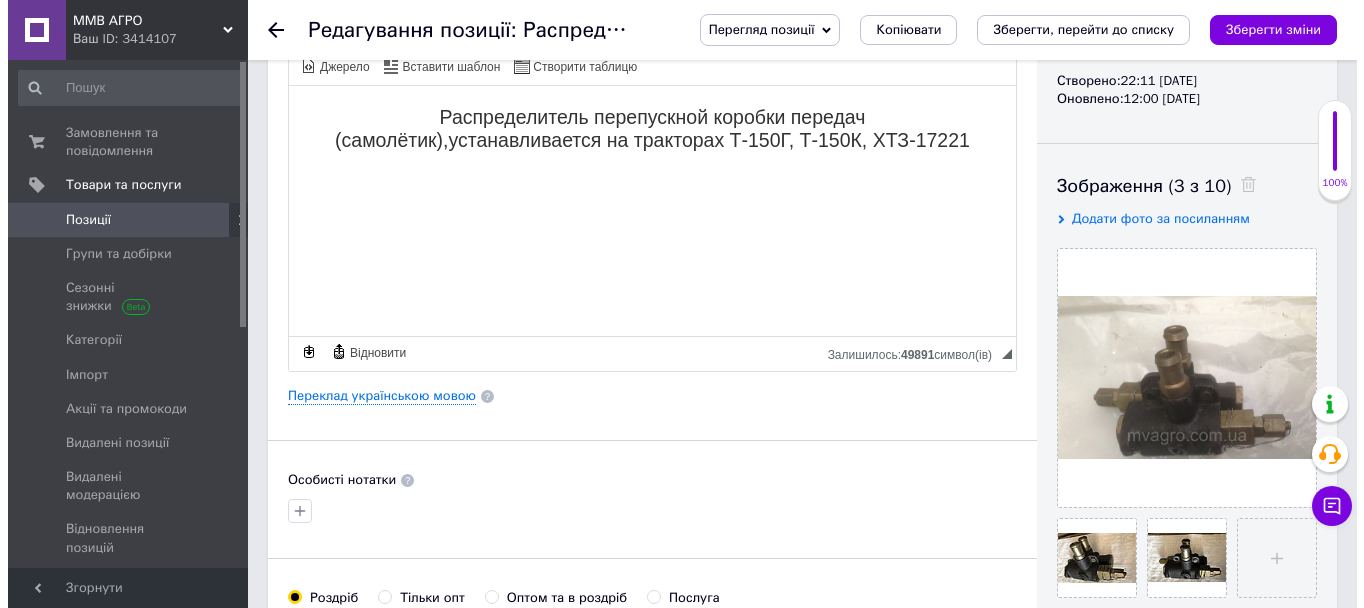 scroll, scrollTop: 300, scrollLeft: 0, axis: vertical 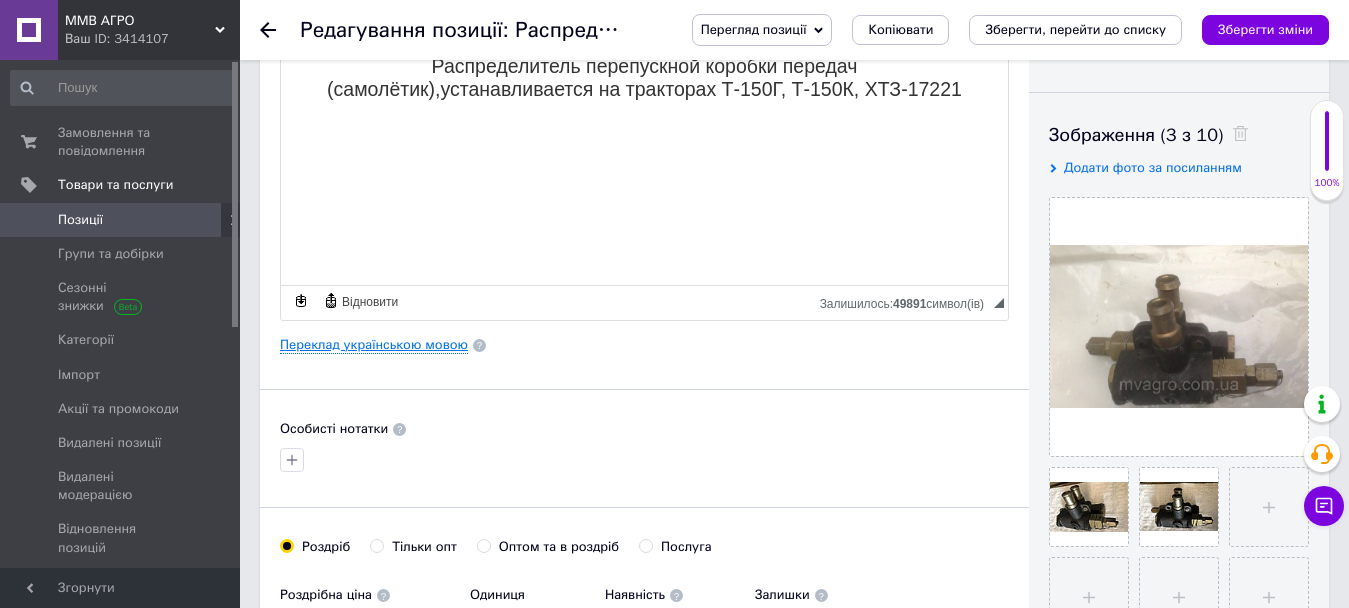 type on "Распределитель перепускной КПП Т-150К" 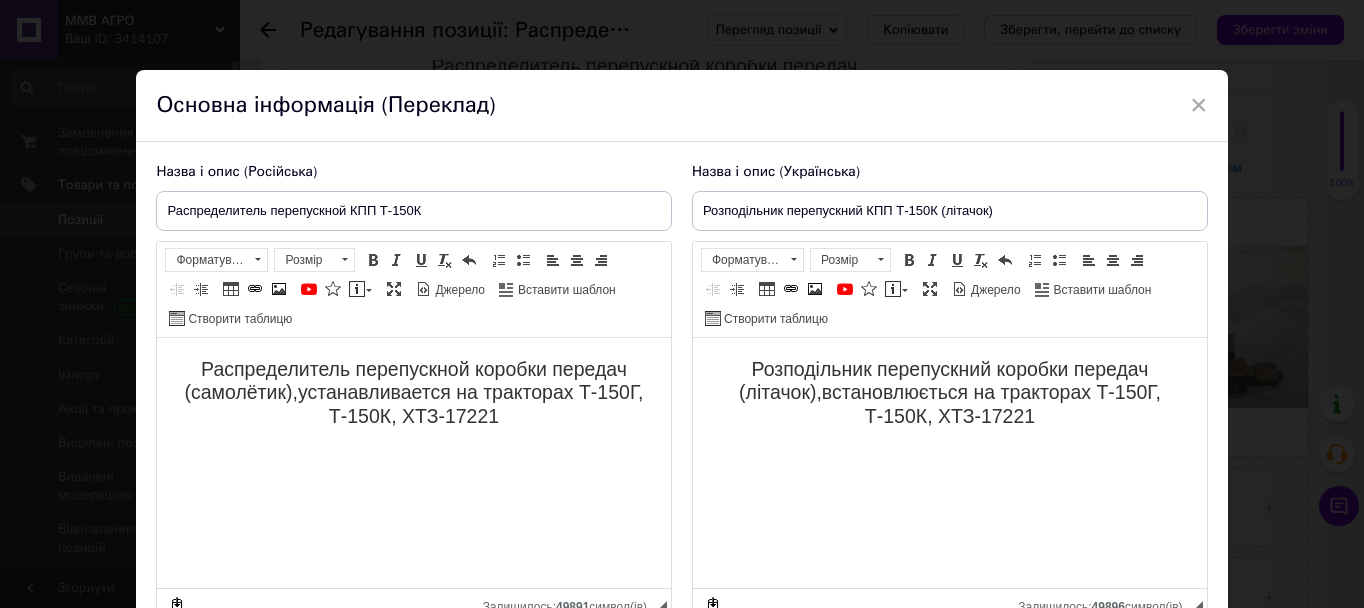 scroll, scrollTop: 0, scrollLeft: 0, axis: both 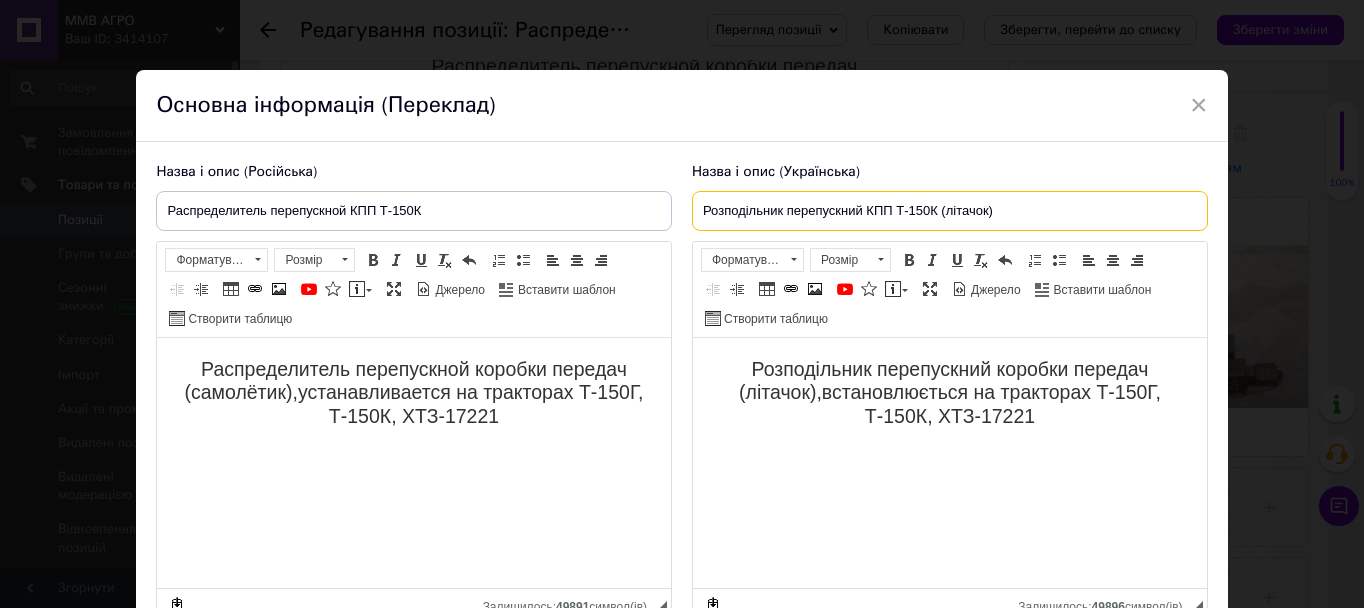 click on "Розподільник перепускний КПП Т-150К (літачок)" at bounding box center [950, 211] 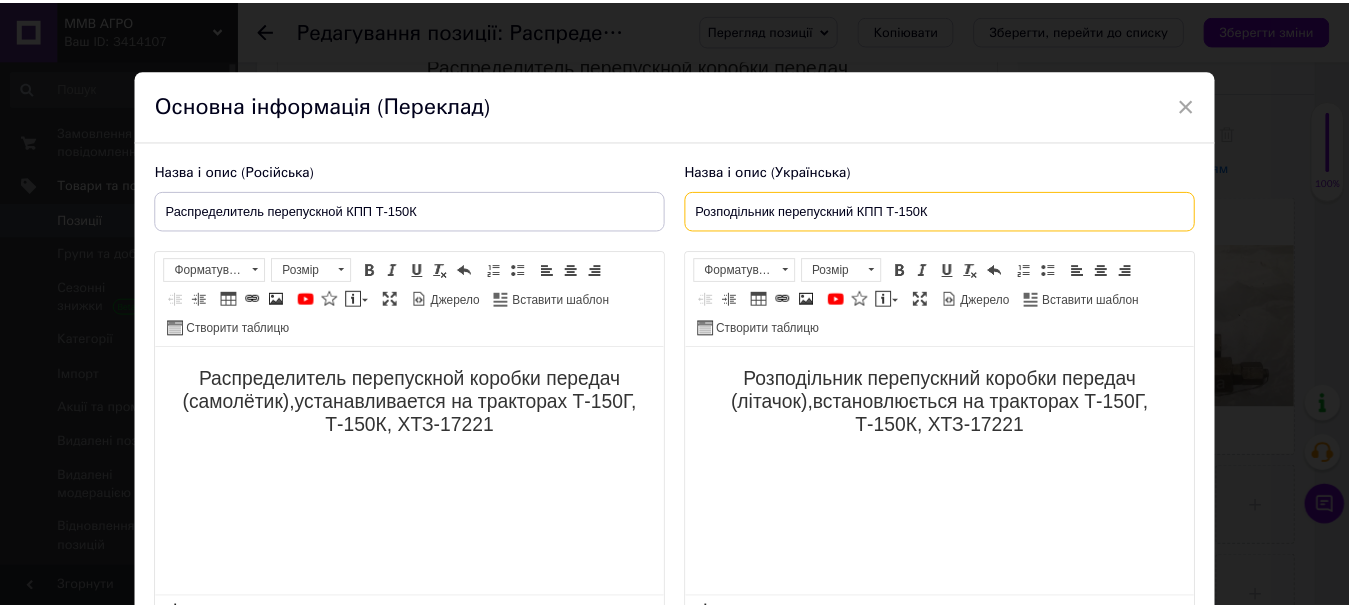 scroll, scrollTop: 191, scrollLeft: 0, axis: vertical 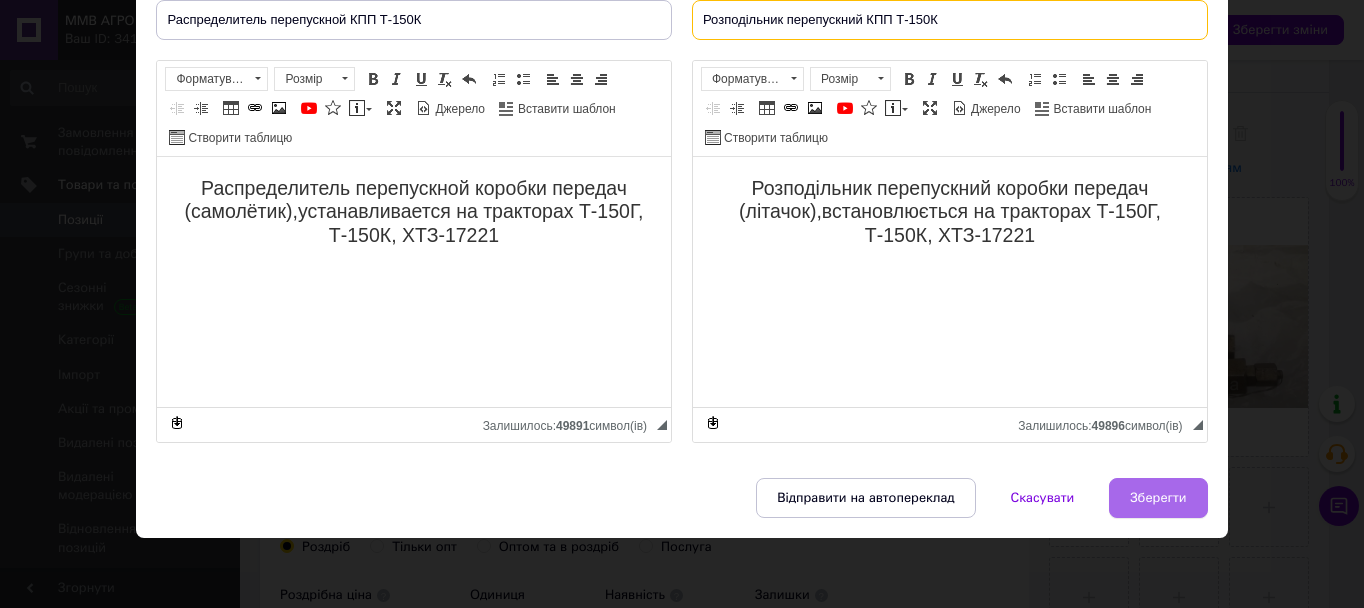 type on "Розподільник перепускний КПП Т-150К" 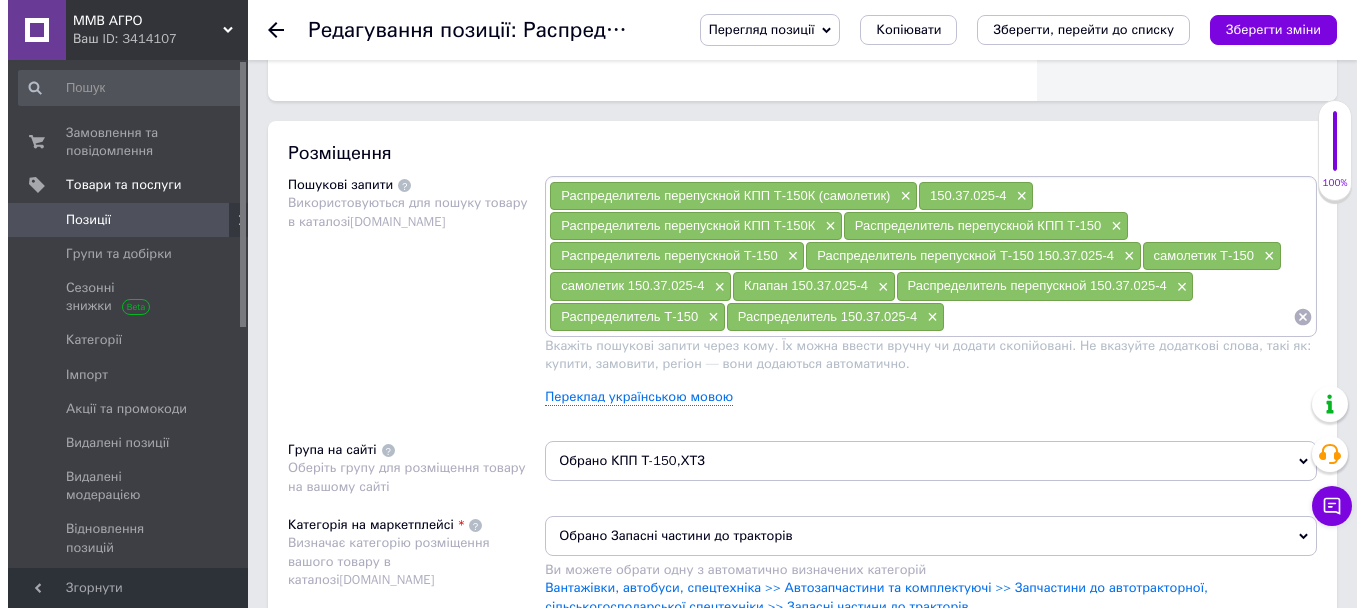 scroll, scrollTop: 1100, scrollLeft: 0, axis: vertical 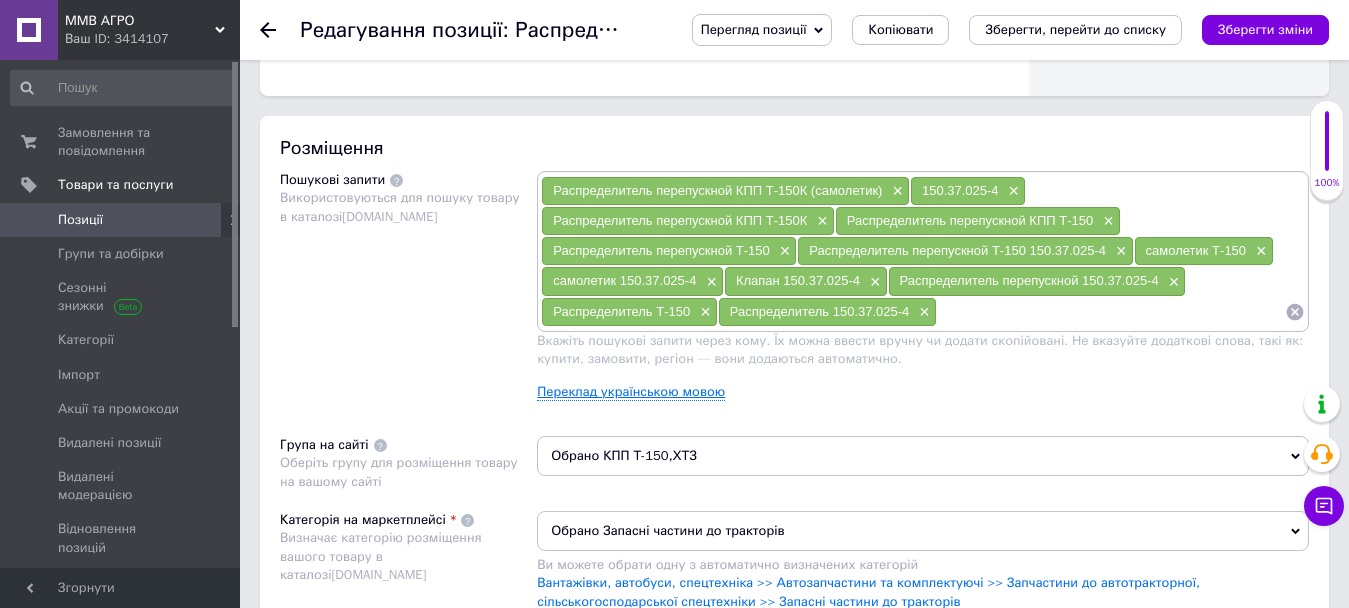 click on "Переклад українською мовою" at bounding box center (631, 392) 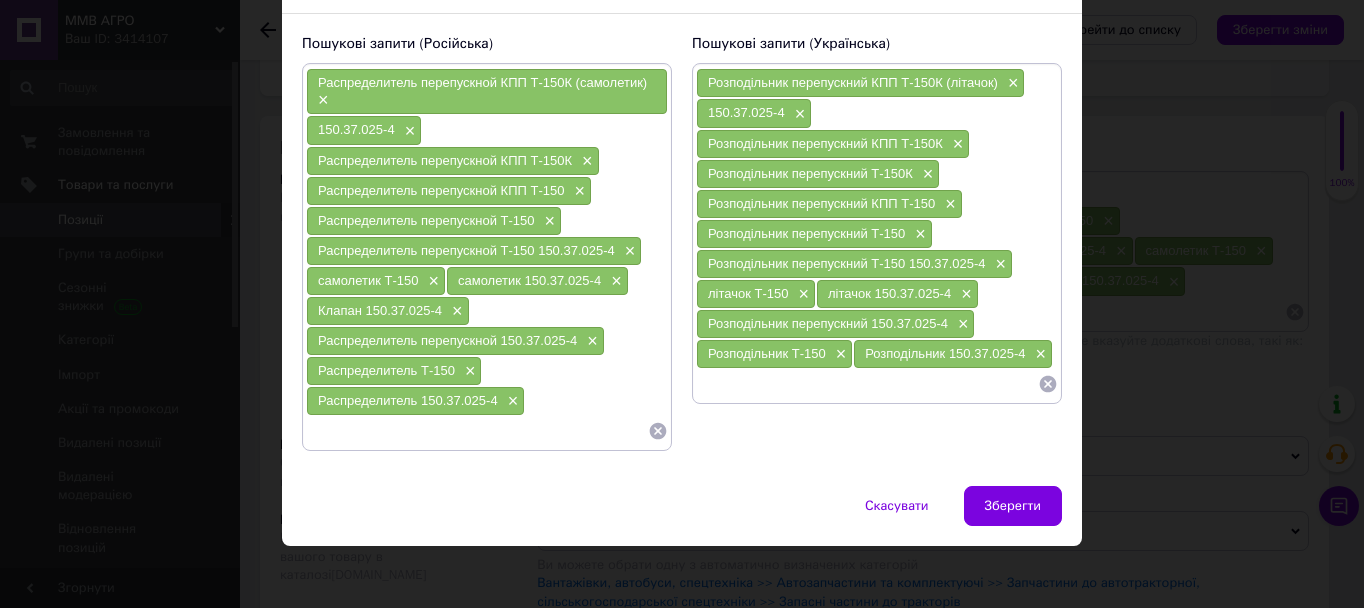 scroll, scrollTop: 137, scrollLeft: 0, axis: vertical 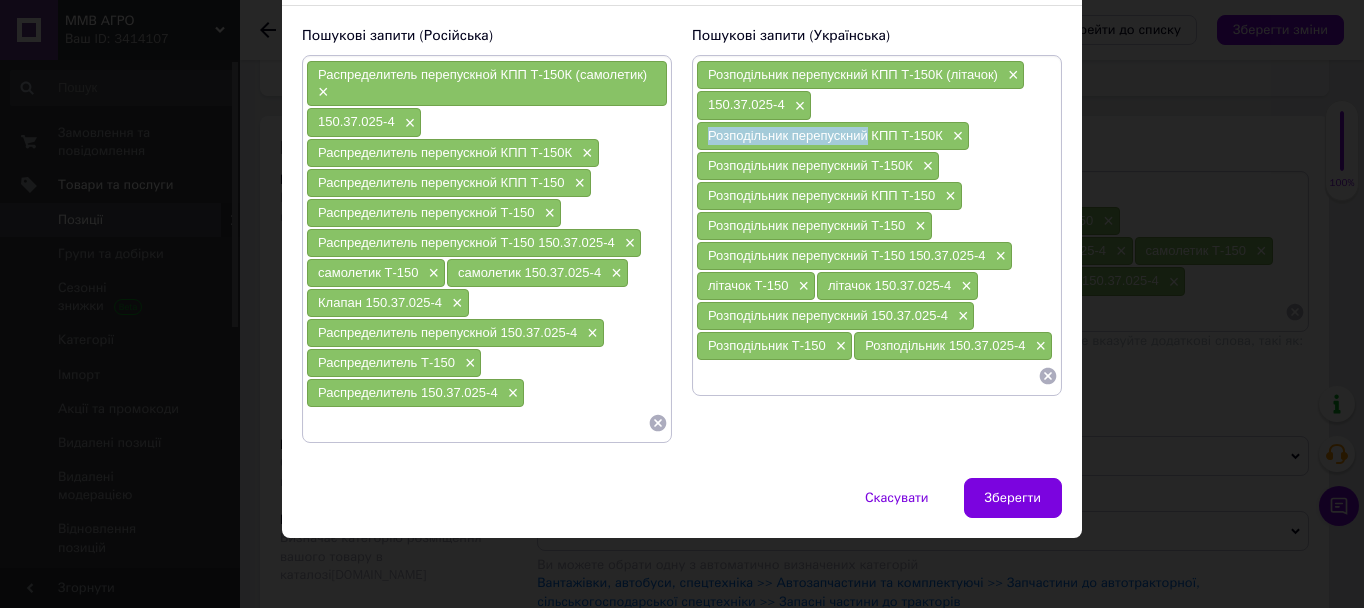 drag, startPoint x: 708, startPoint y: 134, endPoint x: 866, endPoint y: 136, distance: 158.01266 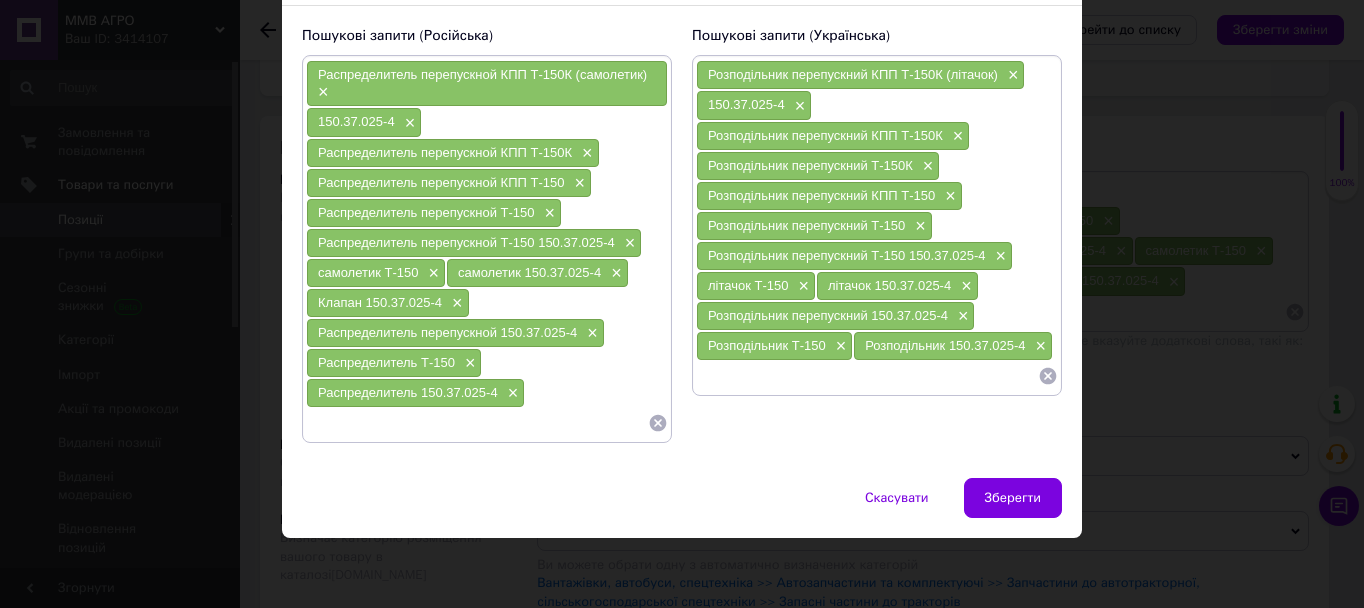 click at bounding box center [867, 376] 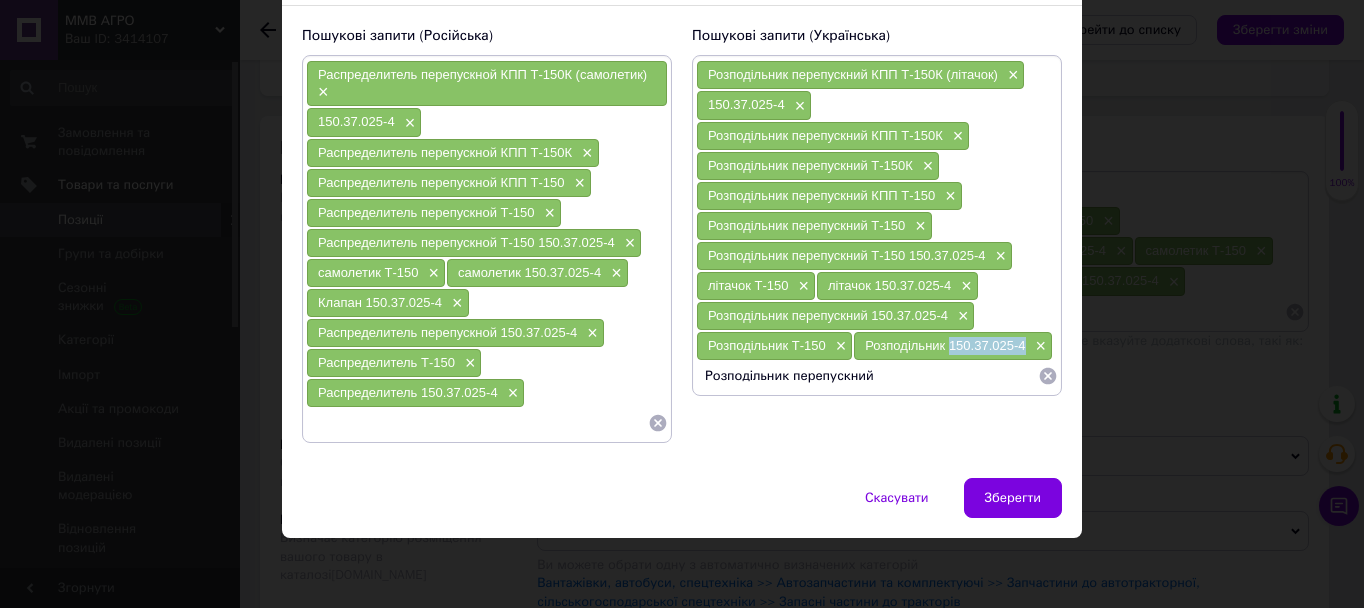 drag, startPoint x: 955, startPoint y: 349, endPoint x: 954, endPoint y: 380, distance: 31.016125 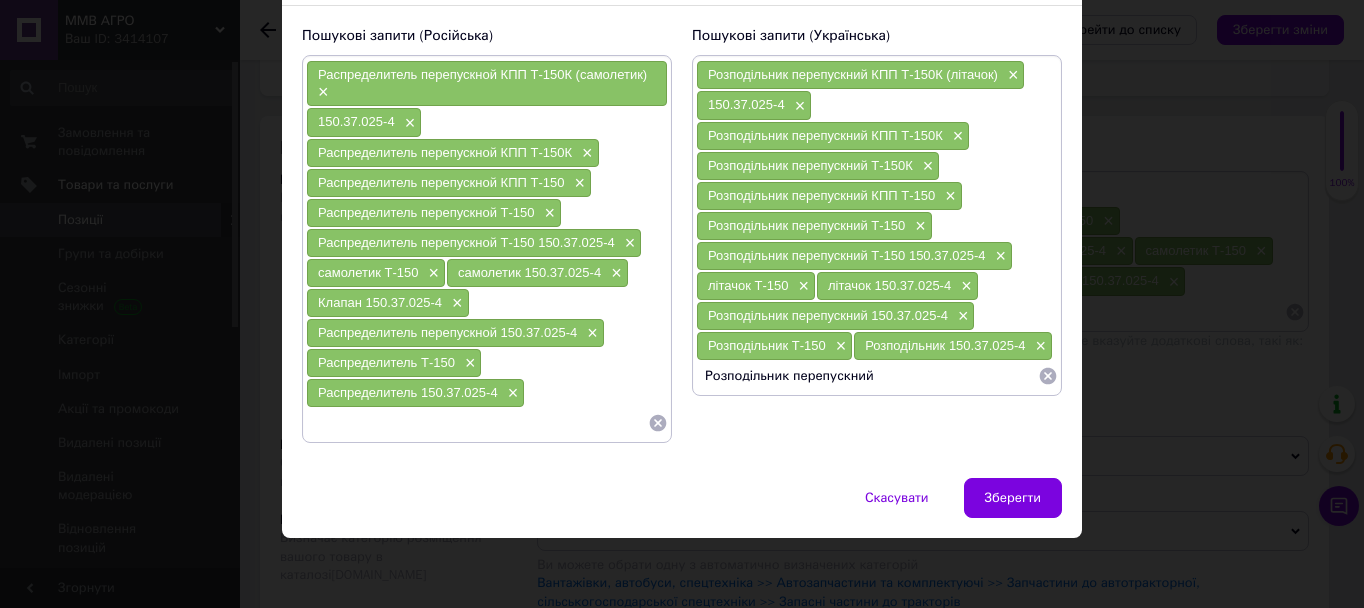 click on "Розподільник перепускний" at bounding box center (867, 376) 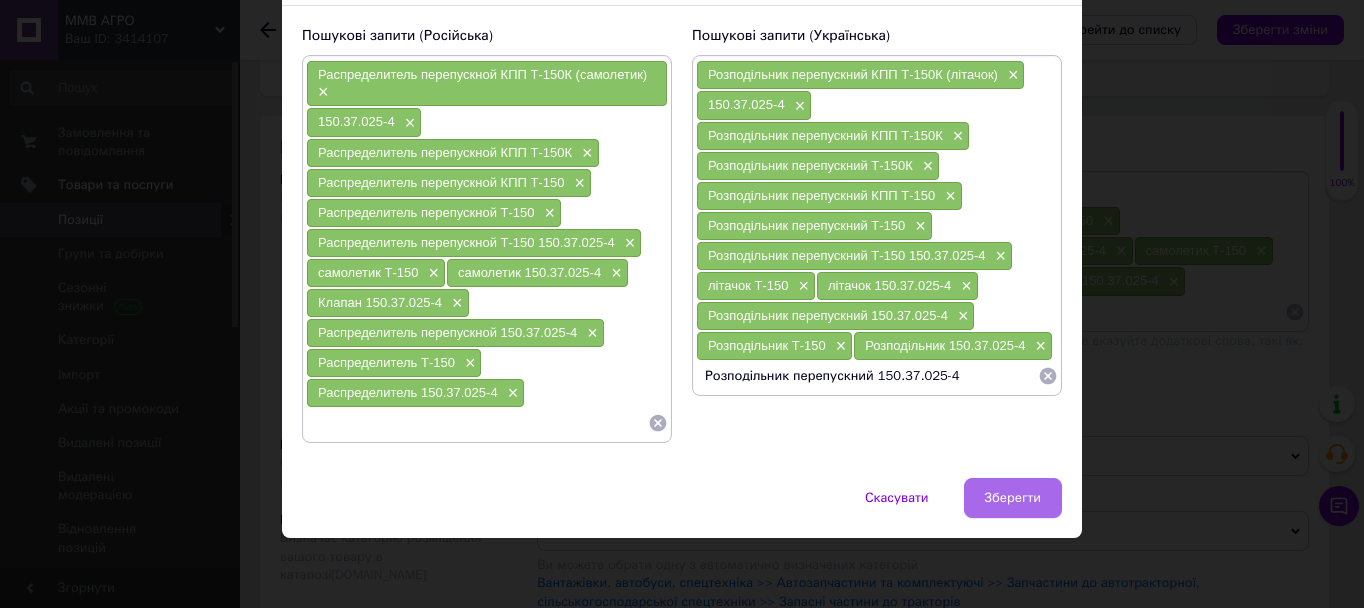 type on "Розподільник перепускний 150.37.025-4" 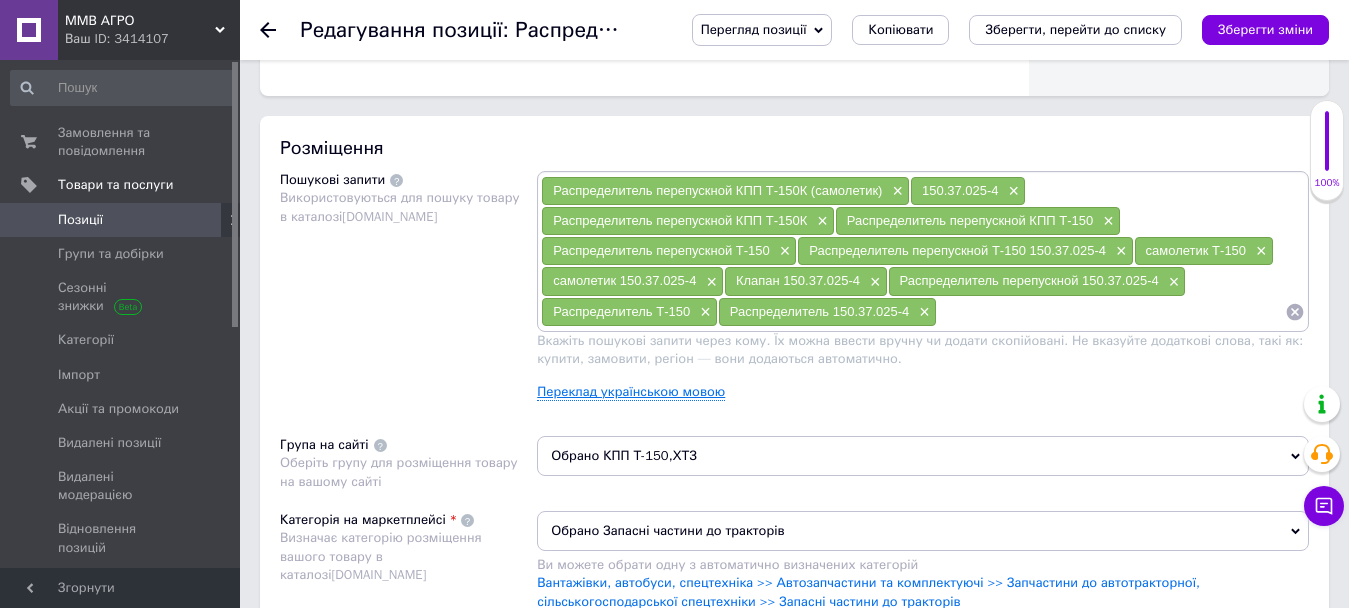 click on "Переклад українською мовою" at bounding box center [631, 392] 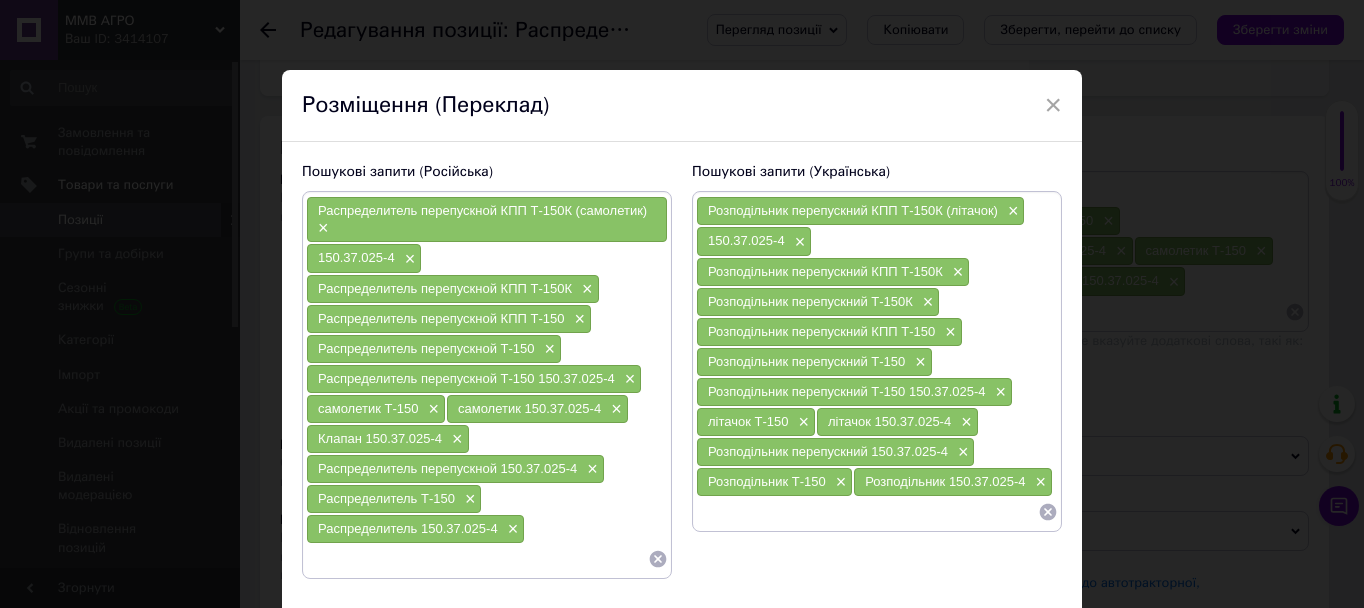click at bounding box center [867, 512] 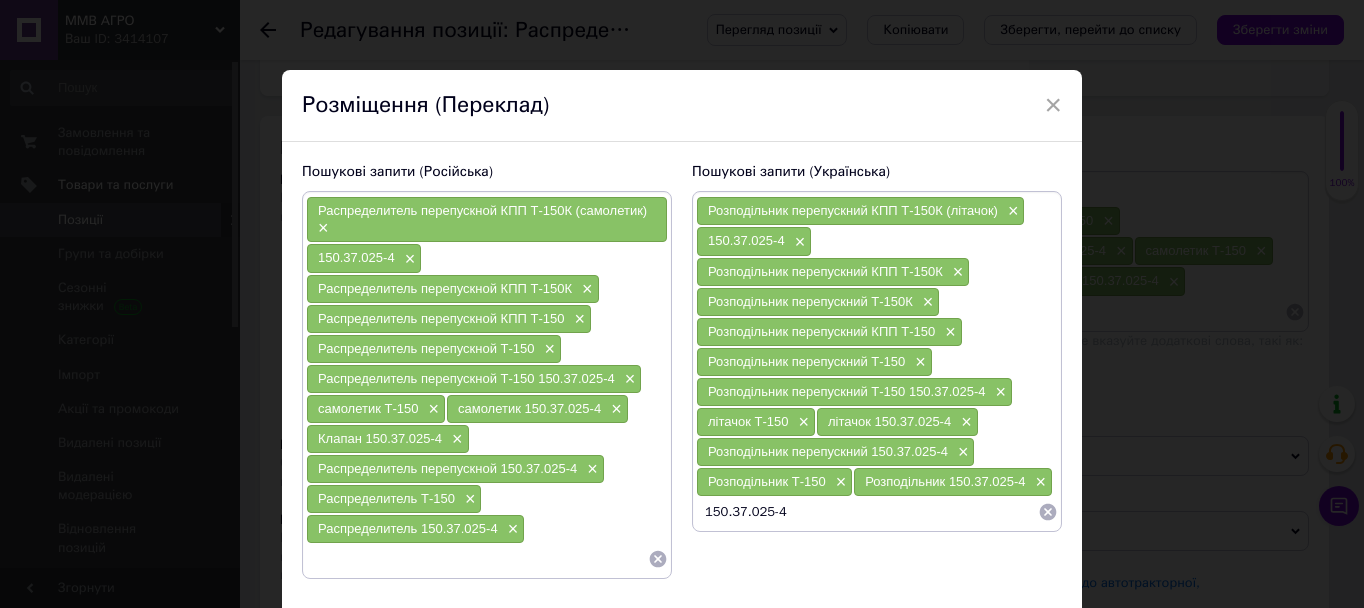scroll, scrollTop: 100, scrollLeft: 0, axis: vertical 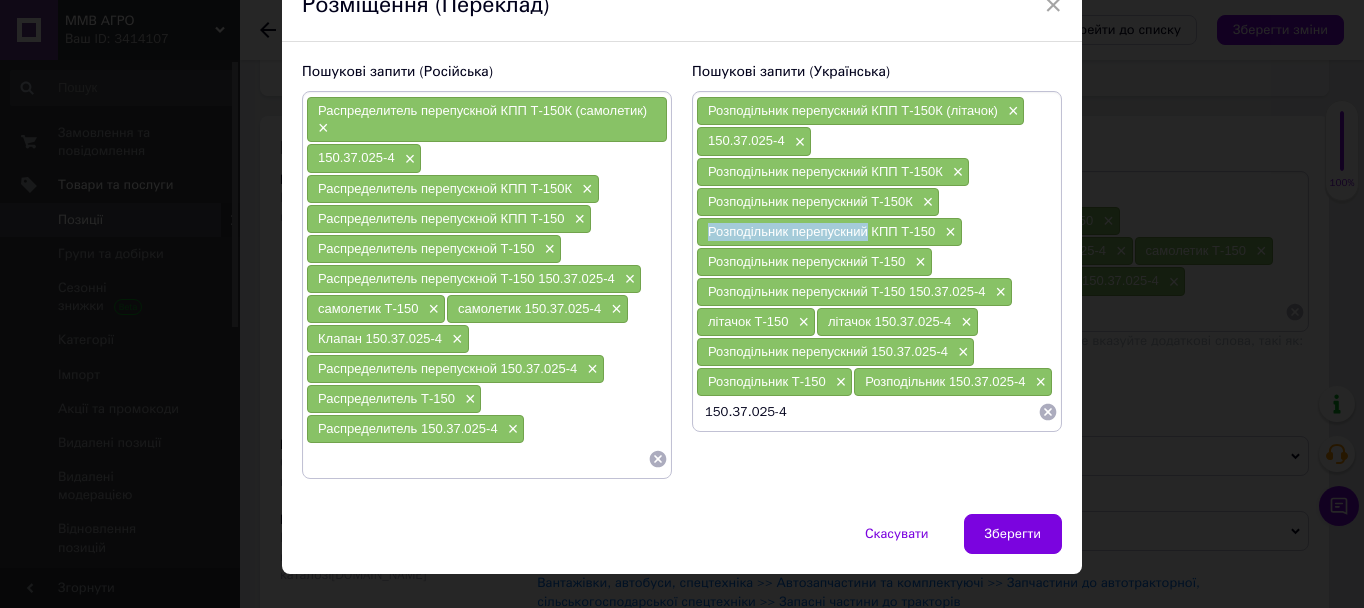 drag, startPoint x: 703, startPoint y: 232, endPoint x: 866, endPoint y: 234, distance: 163.01227 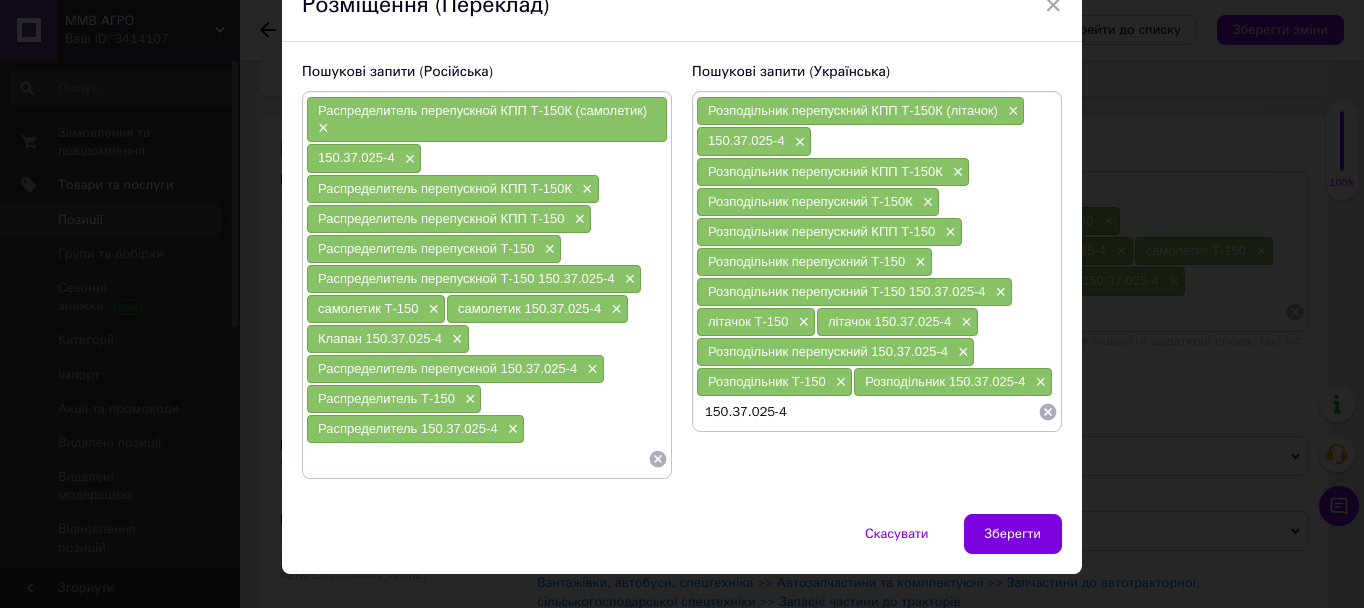 click on "150.37.025-4" at bounding box center [867, 412] 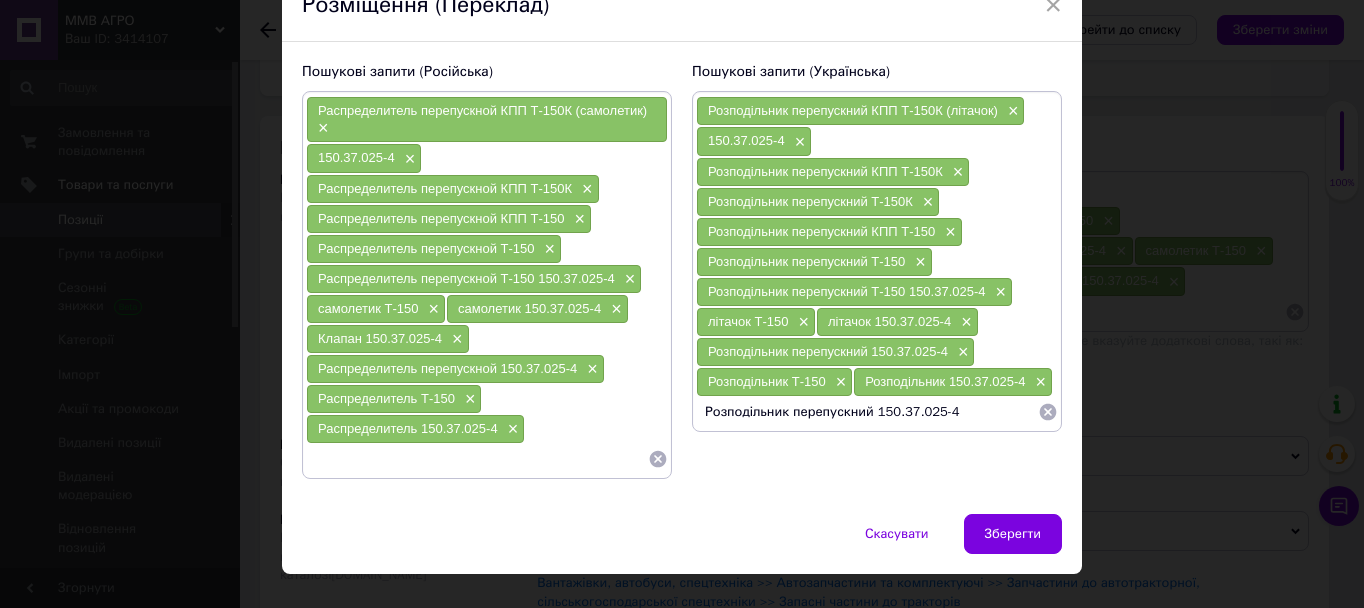 click on "Розподільник перепускний 150.37.025-4" at bounding box center (867, 412) 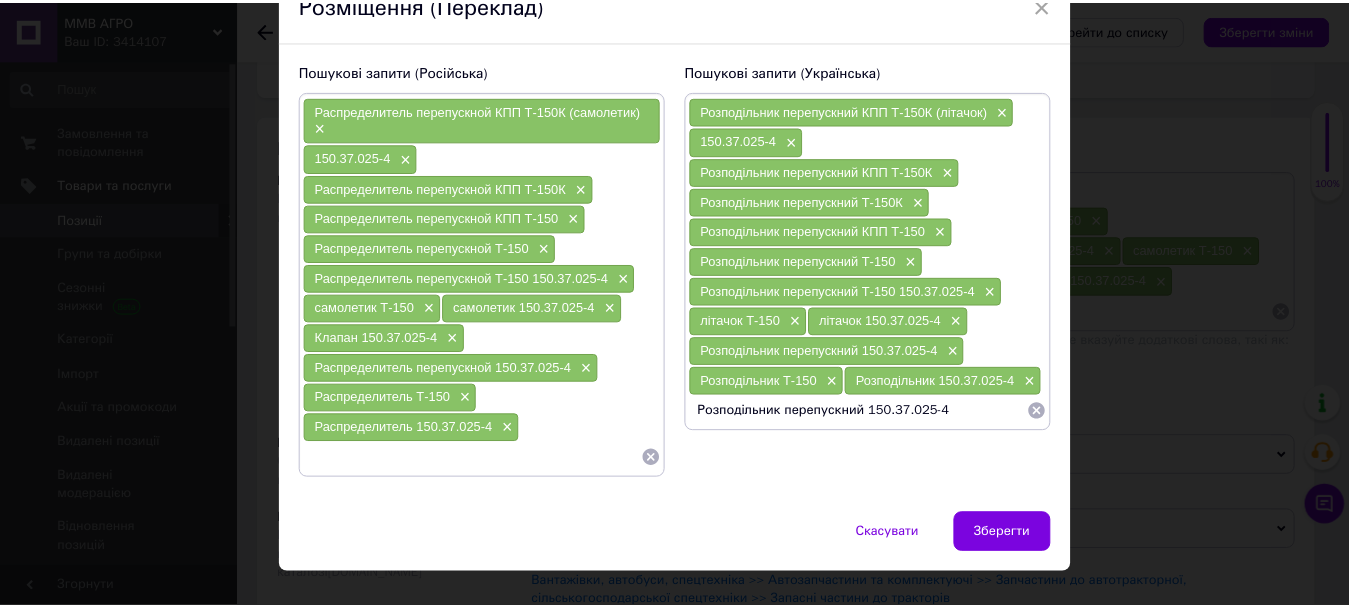 scroll, scrollTop: 137, scrollLeft: 0, axis: vertical 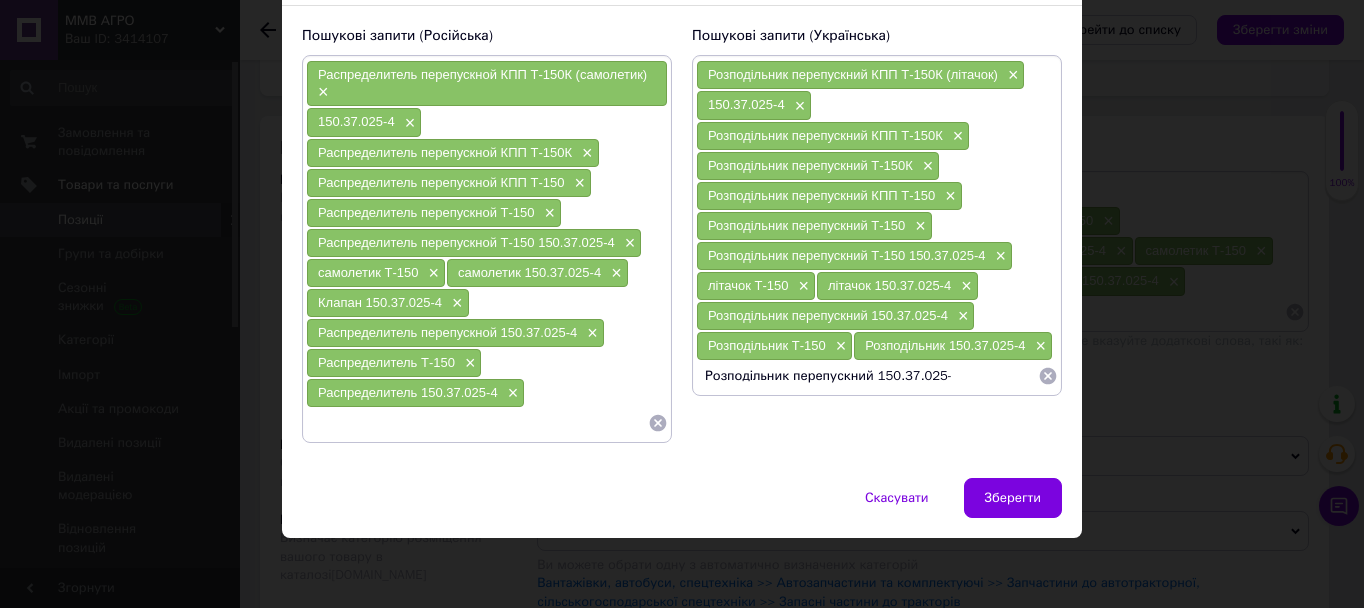 type on "Розподільник перепускний 150.37.025" 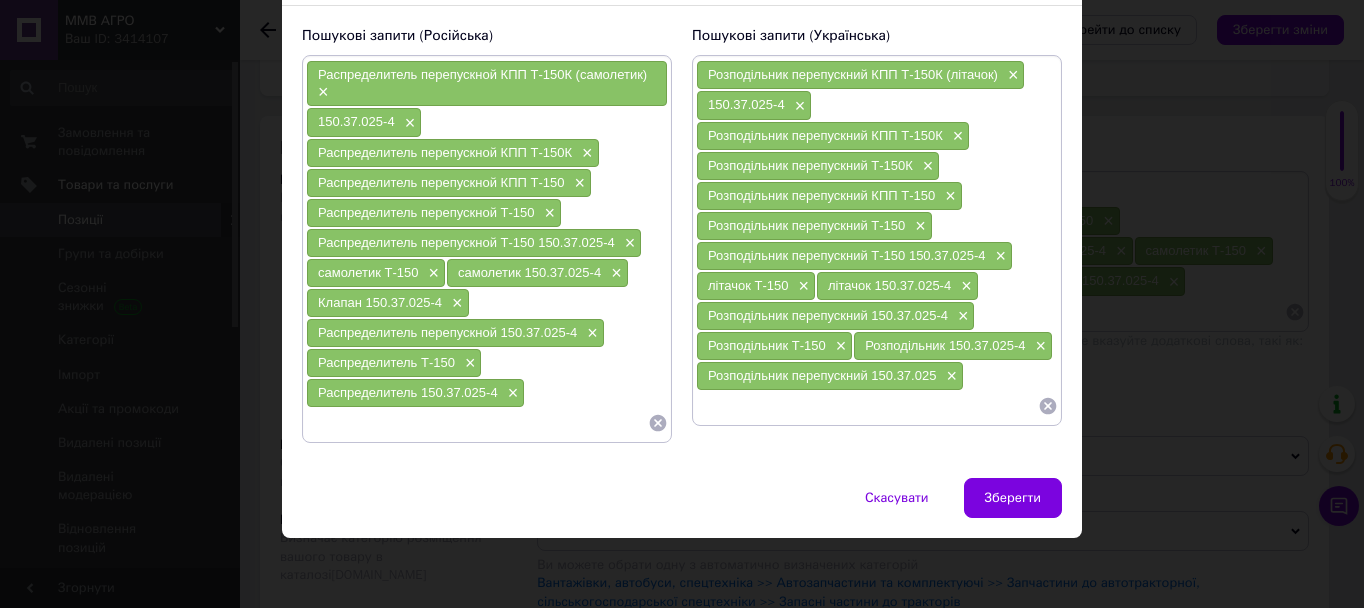 type 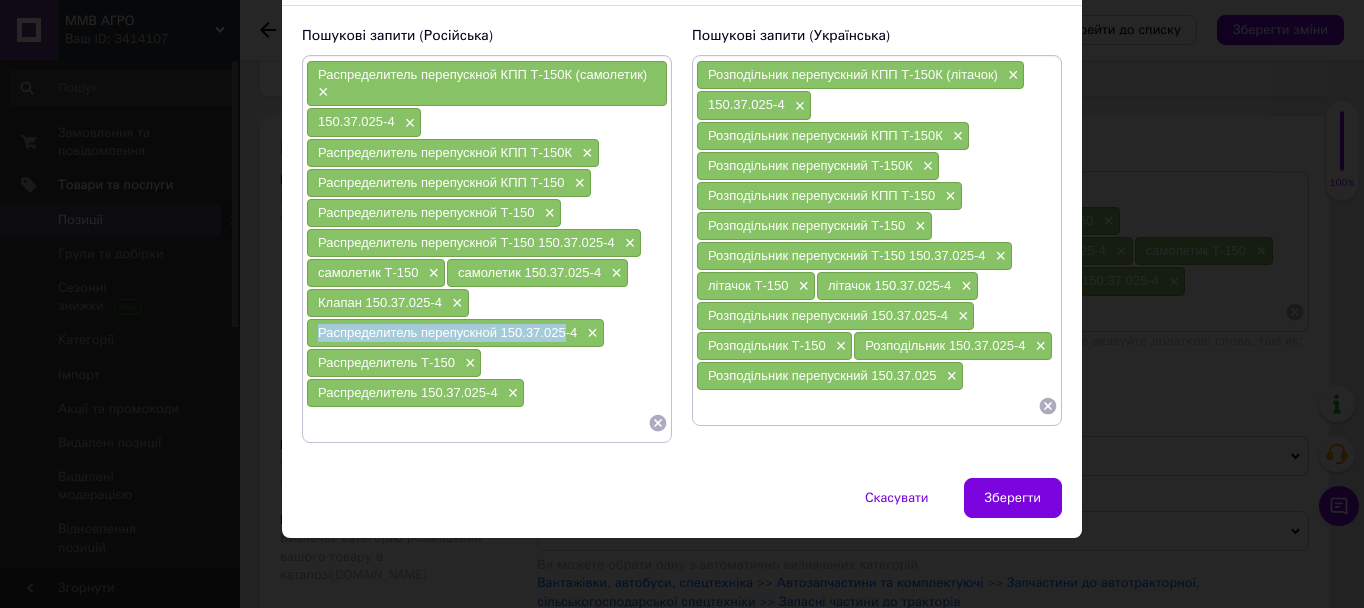 drag, startPoint x: 313, startPoint y: 339, endPoint x: 560, endPoint y: 345, distance: 247.07286 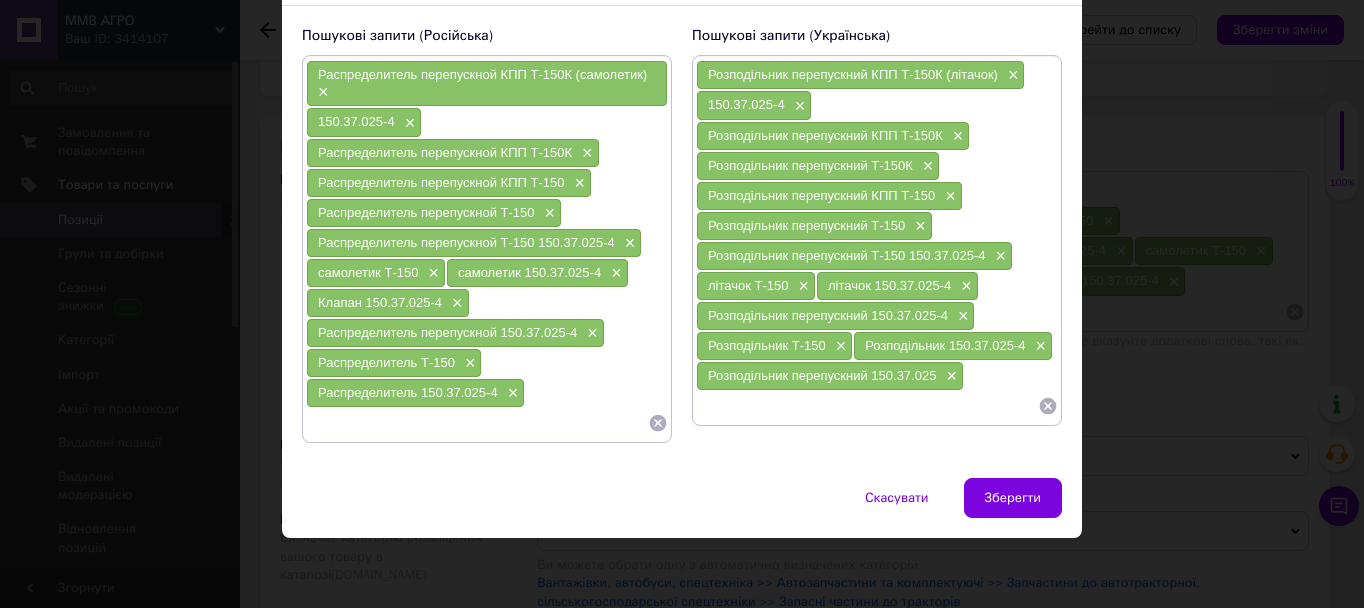click at bounding box center (477, 423) 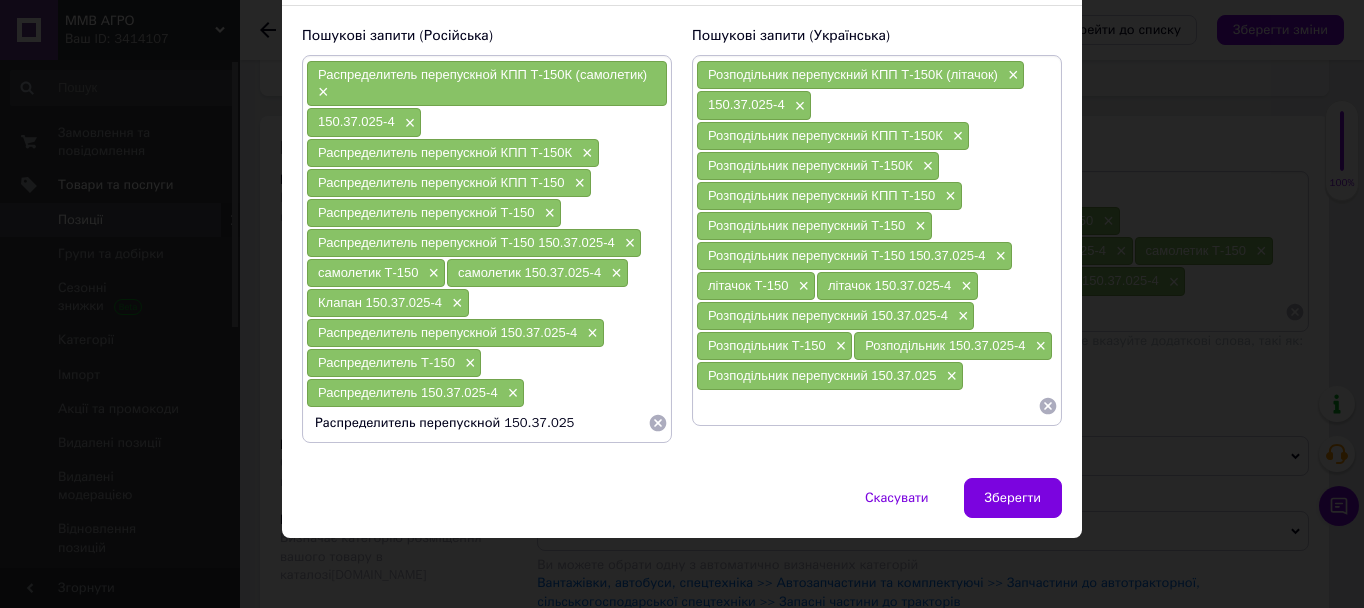 type 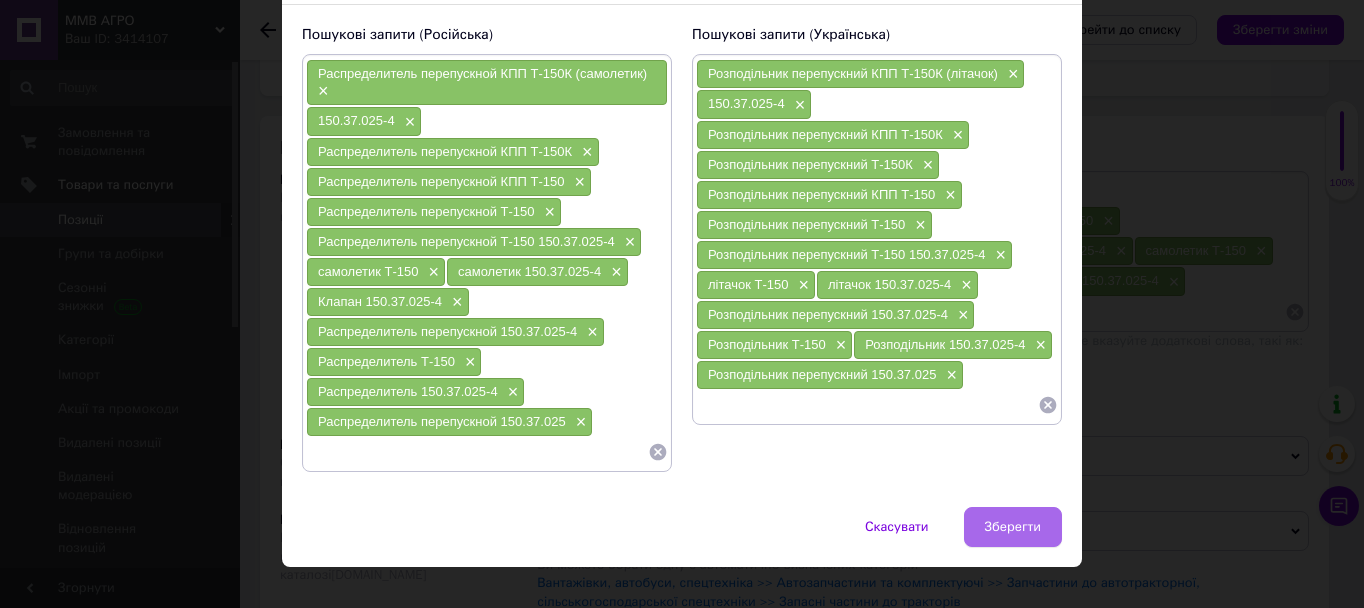 click on "Зберегти" at bounding box center [1013, 527] 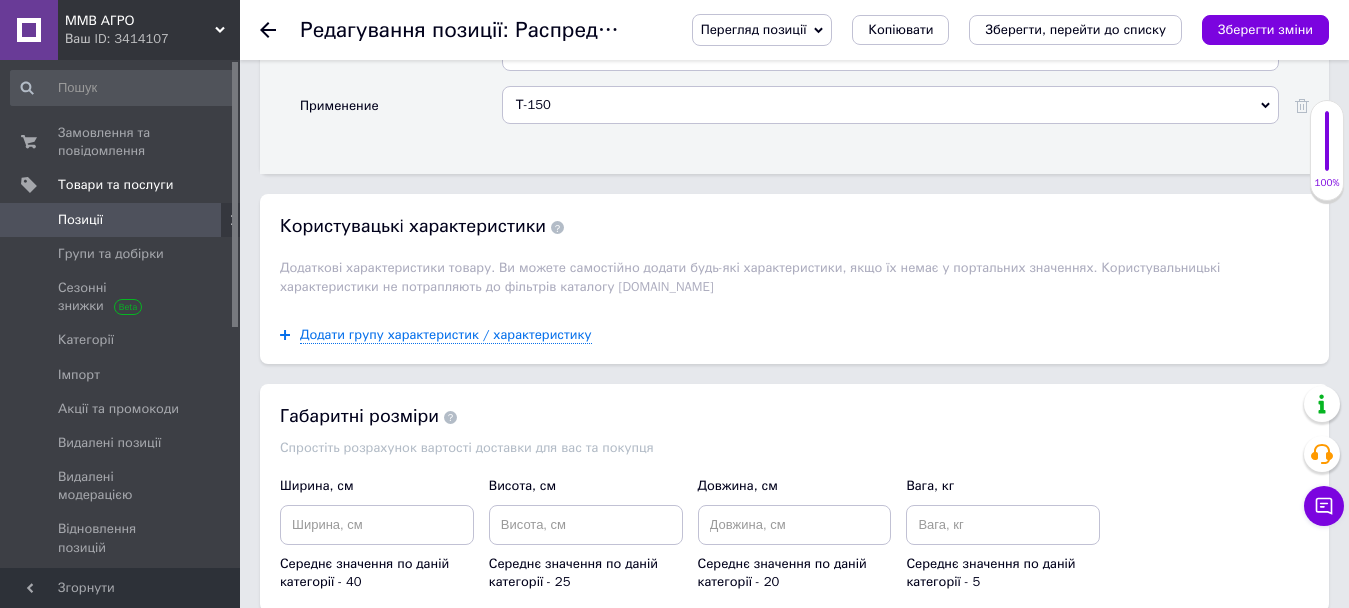 scroll, scrollTop: 2400, scrollLeft: 0, axis: vertical 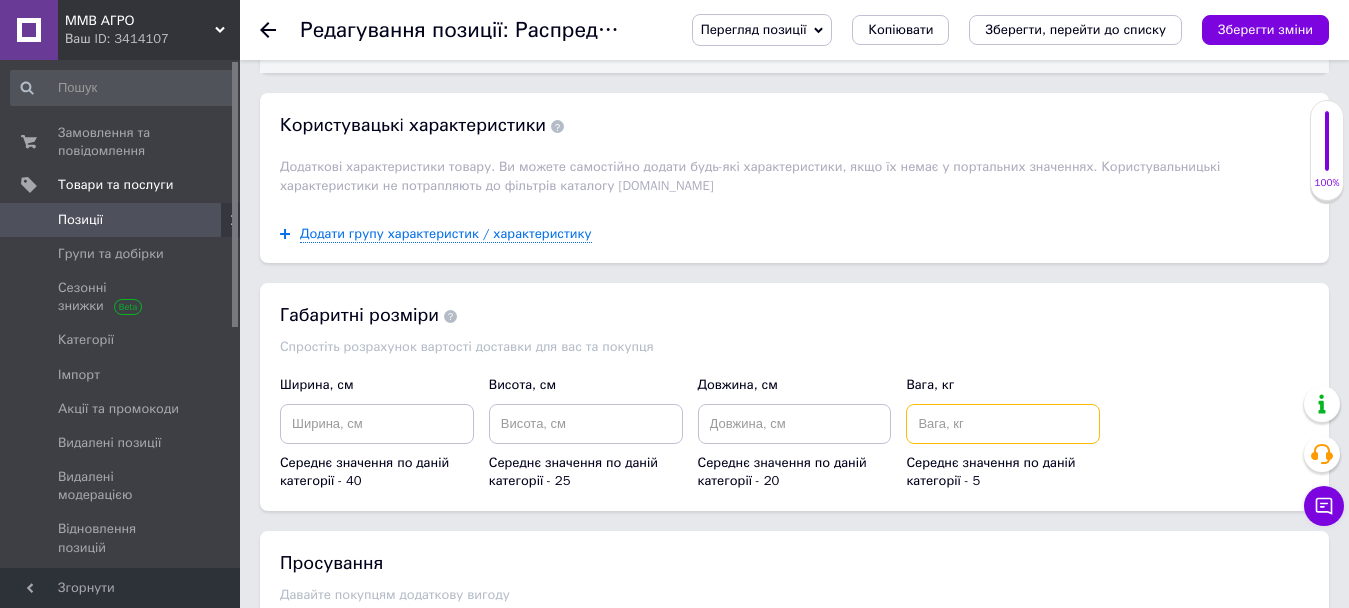 click at bounding box center [1003, 424] 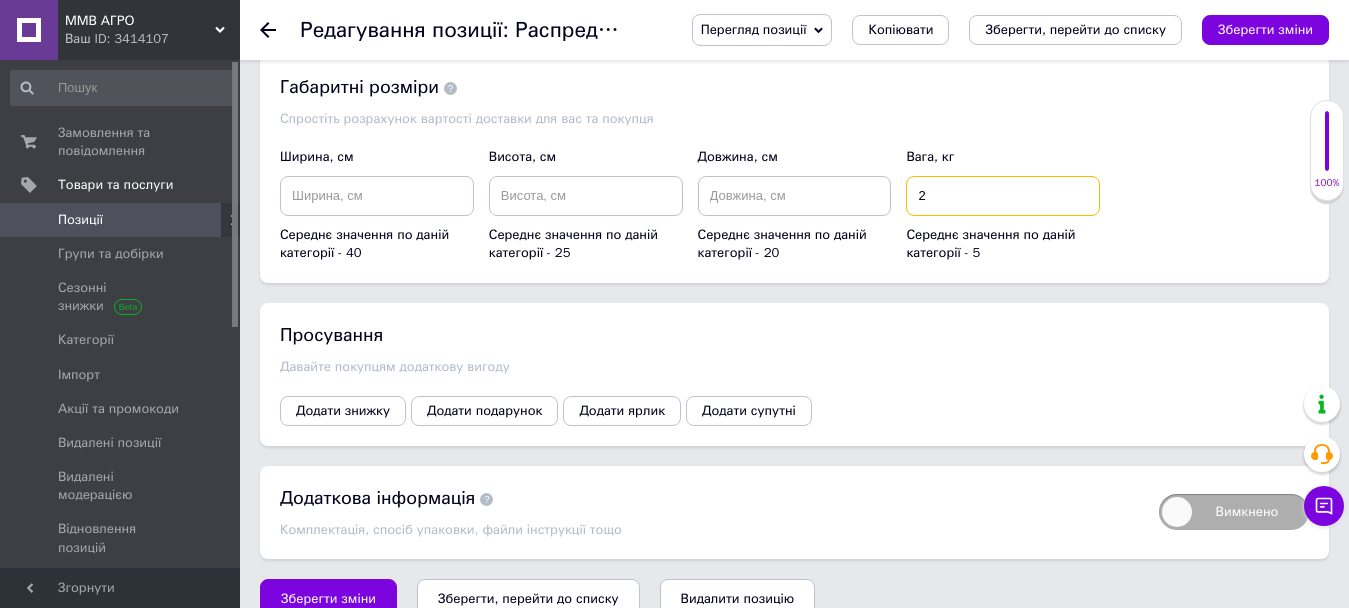 scroll, scrollTop: 2638, scrollLeft: 0, axis: vertical 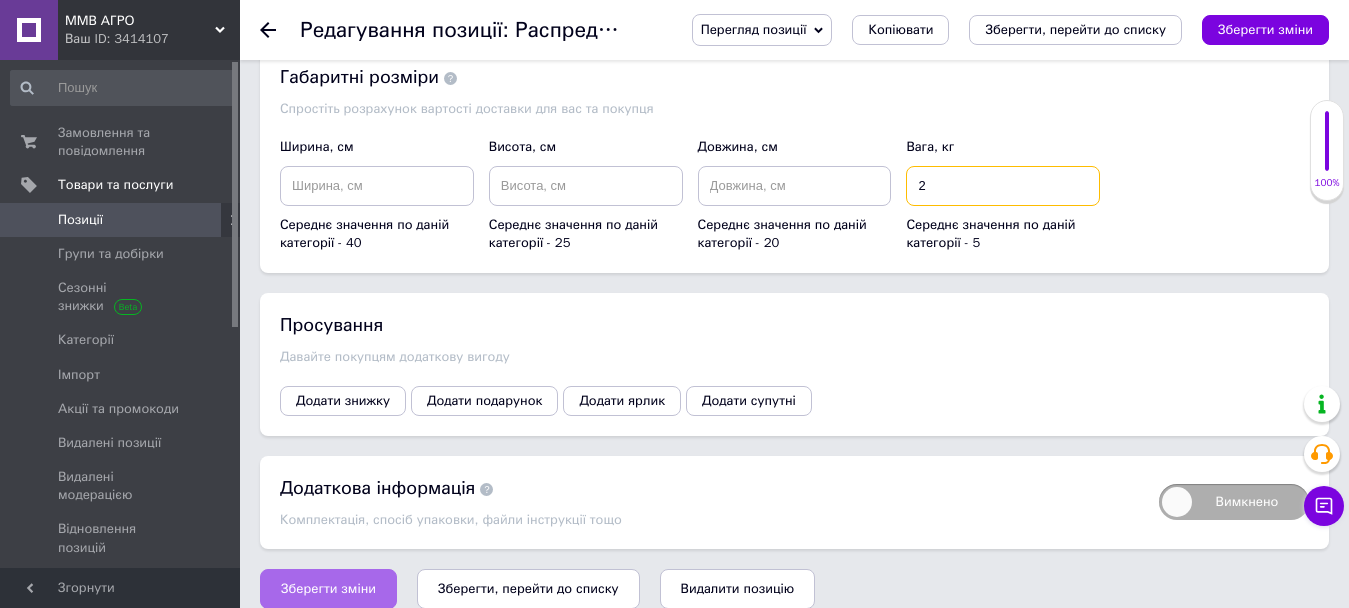 type on "2" 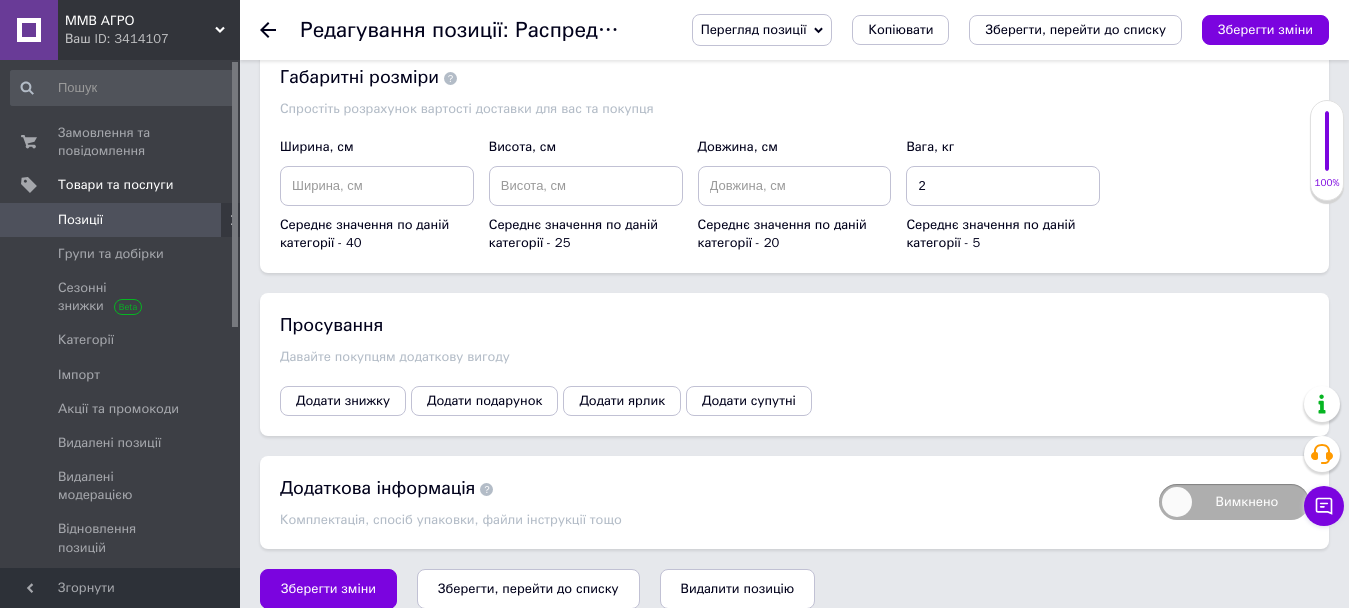 click on "Зберегти зміни" at bounding box center [328, 589] 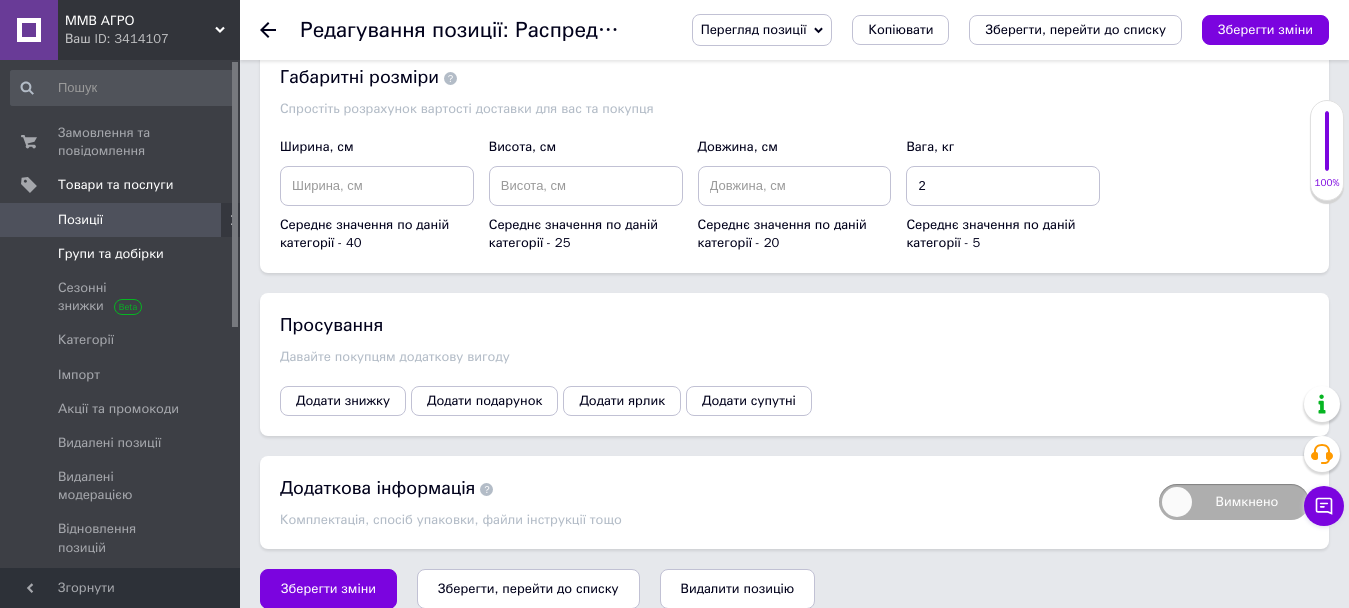 click on "Групи та добірки" at bounding box center (111, 254) 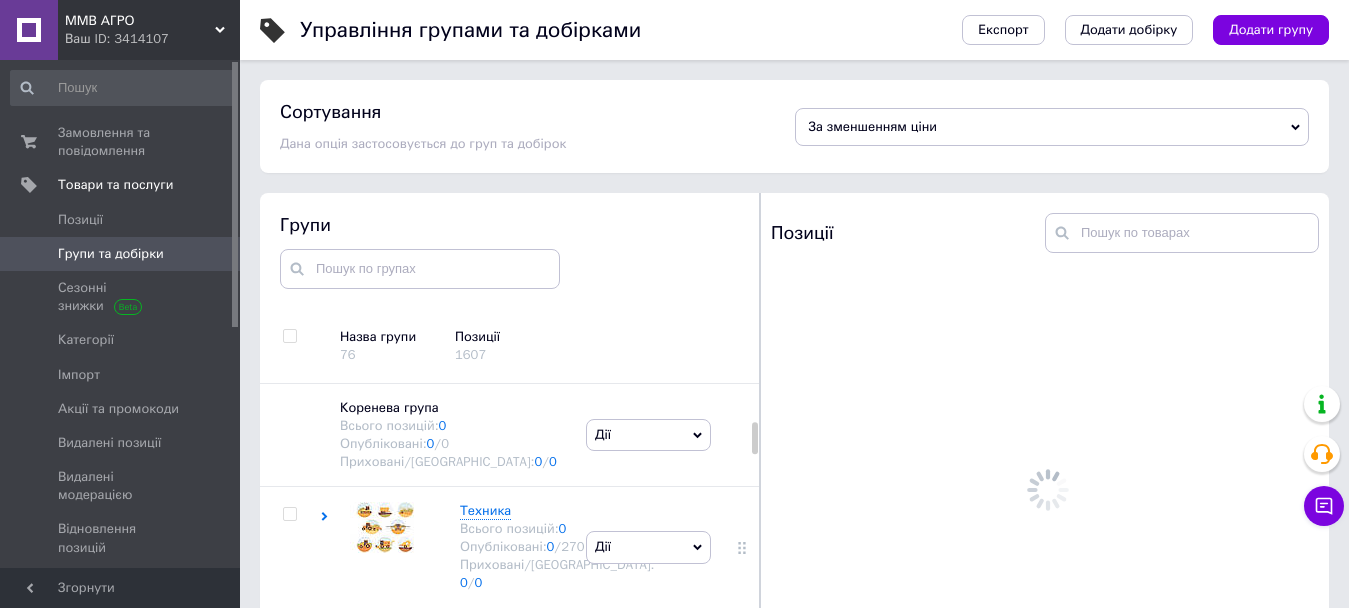scroll, scrollTop: 113, scrollLeft: 0, axis: vertical 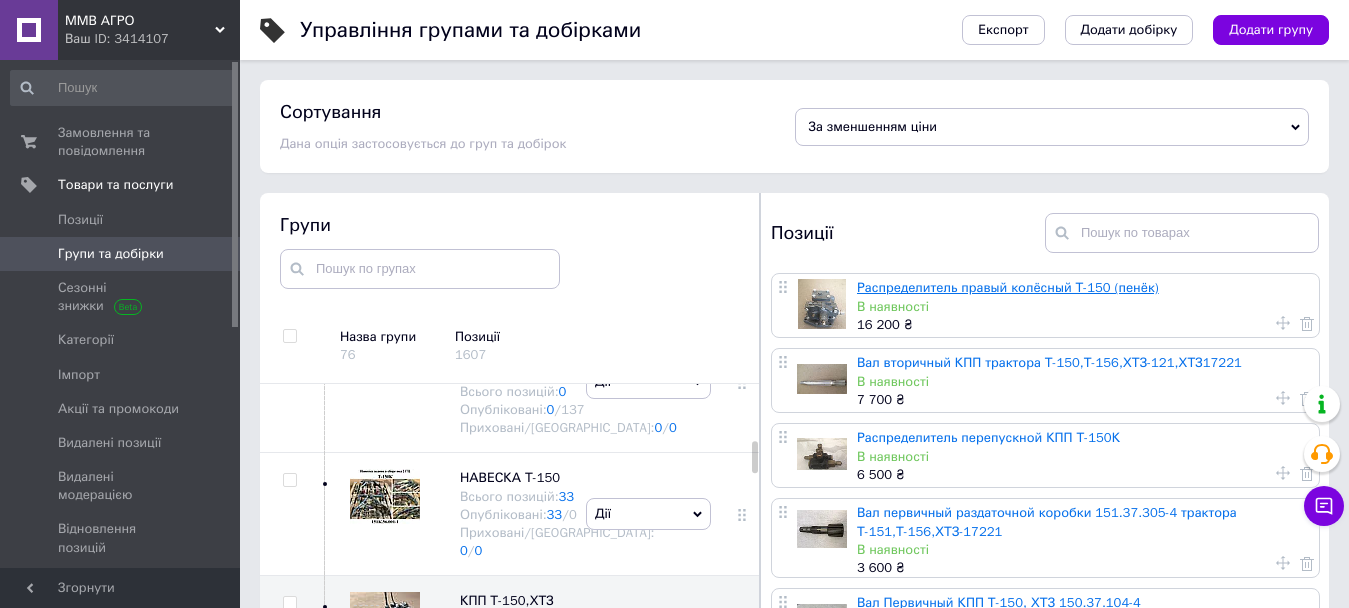 click on "Распределитель правый колёсный Т-150 (пенёк)" at bounding box center (1008, 287) 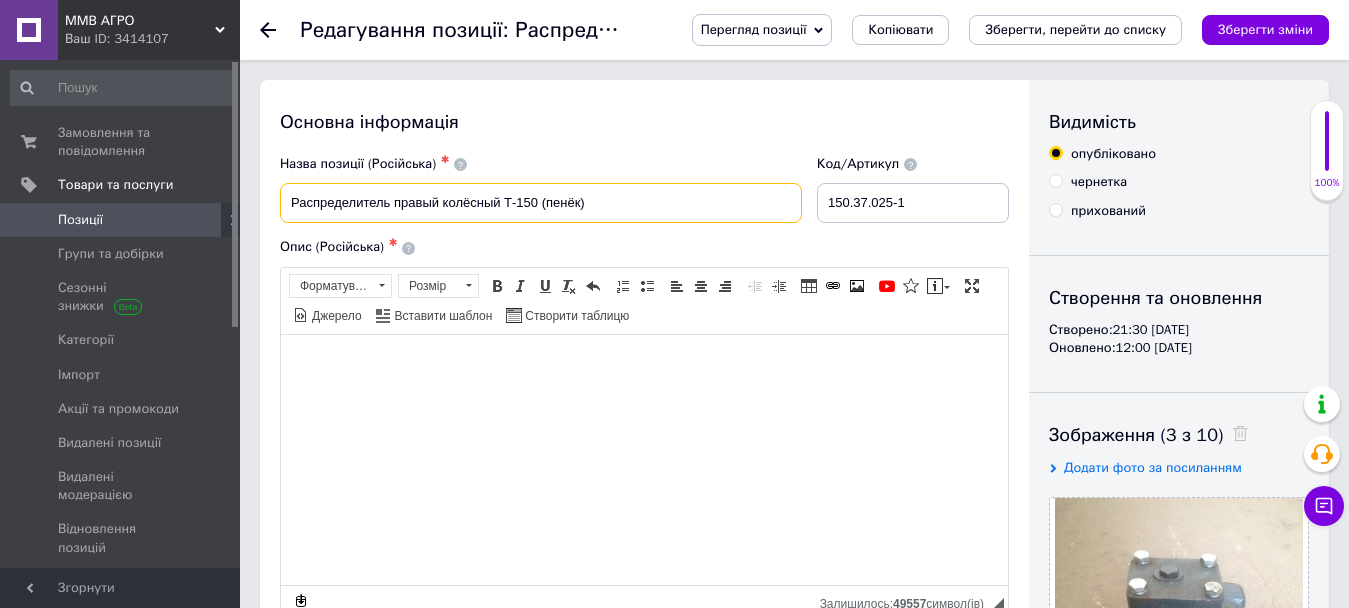 click on "Распределитель правый колёсный Т-150 (пенёк)" at bounding box center (541, 203) 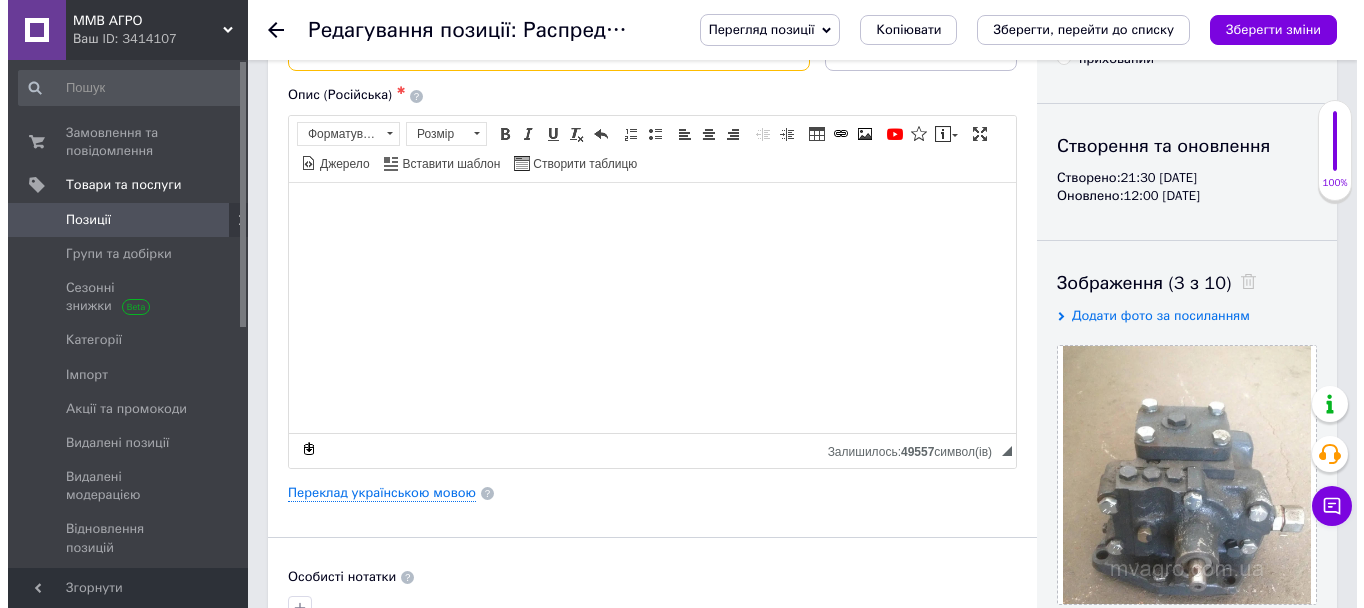 scroll, scrollTop: 200, scrollLeft: 0, axis: vertical 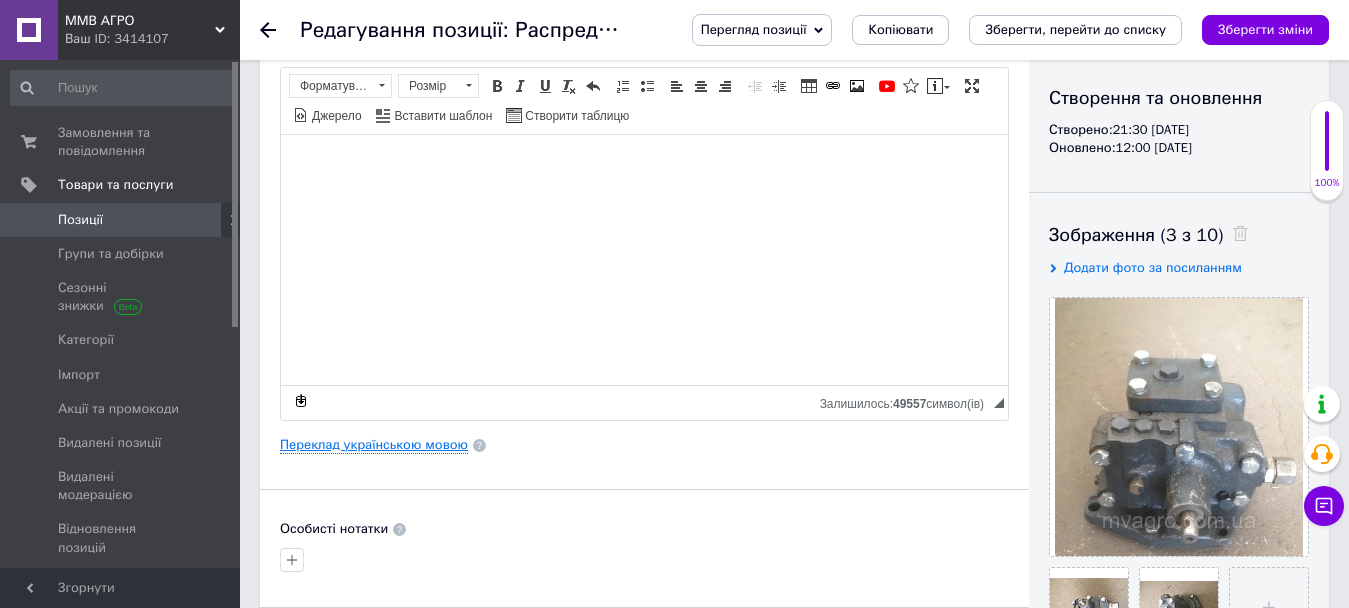 type on "Распределитель правый колёсный Т-150" 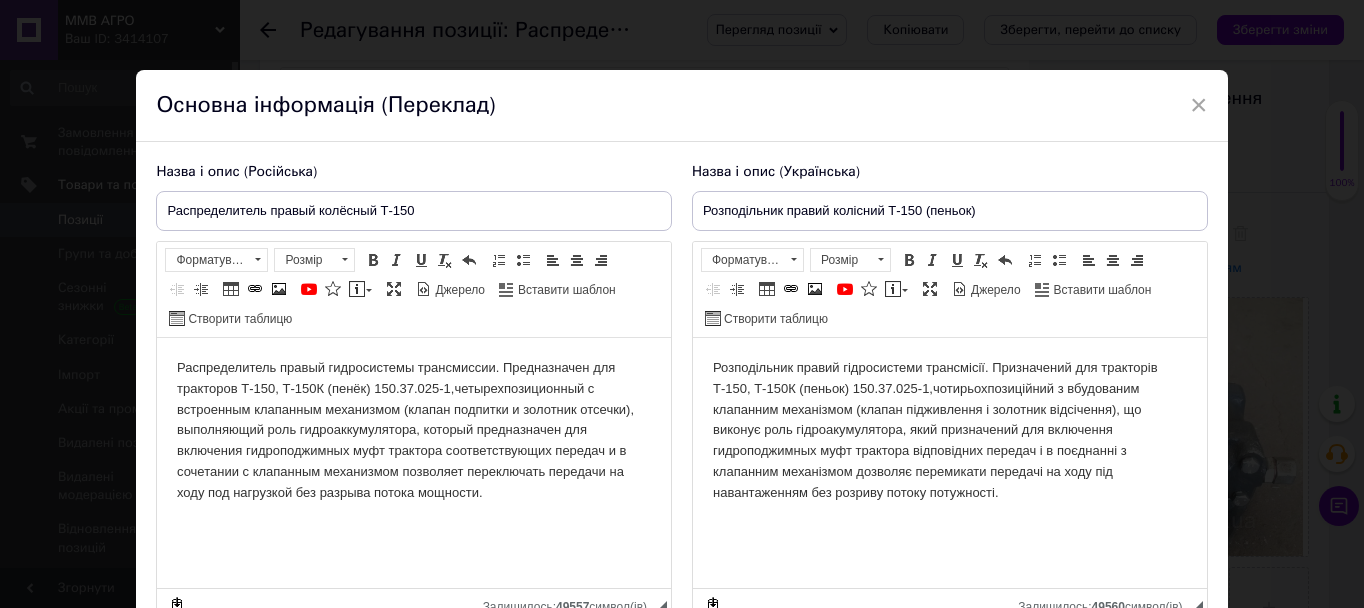 scroll, scrollTop: 0, scrollLeft: 0, axis: both 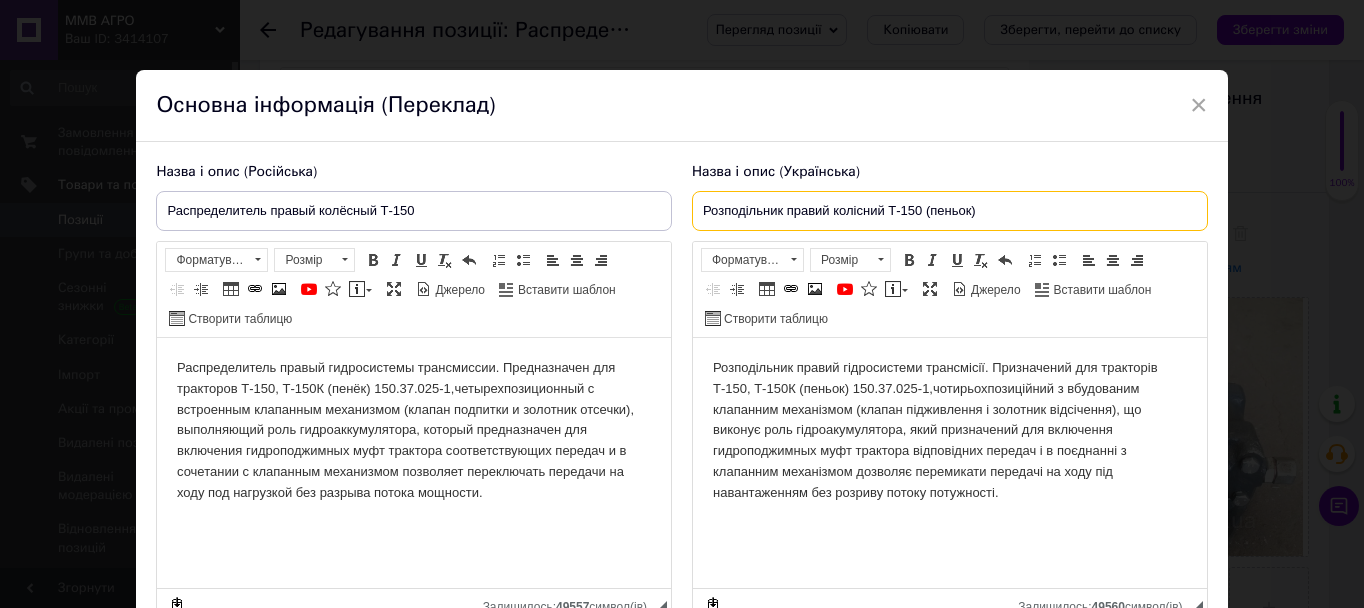 click on "Розподільник правий колісний Т-150 (пеньок)" at bounding box center (950, 211) 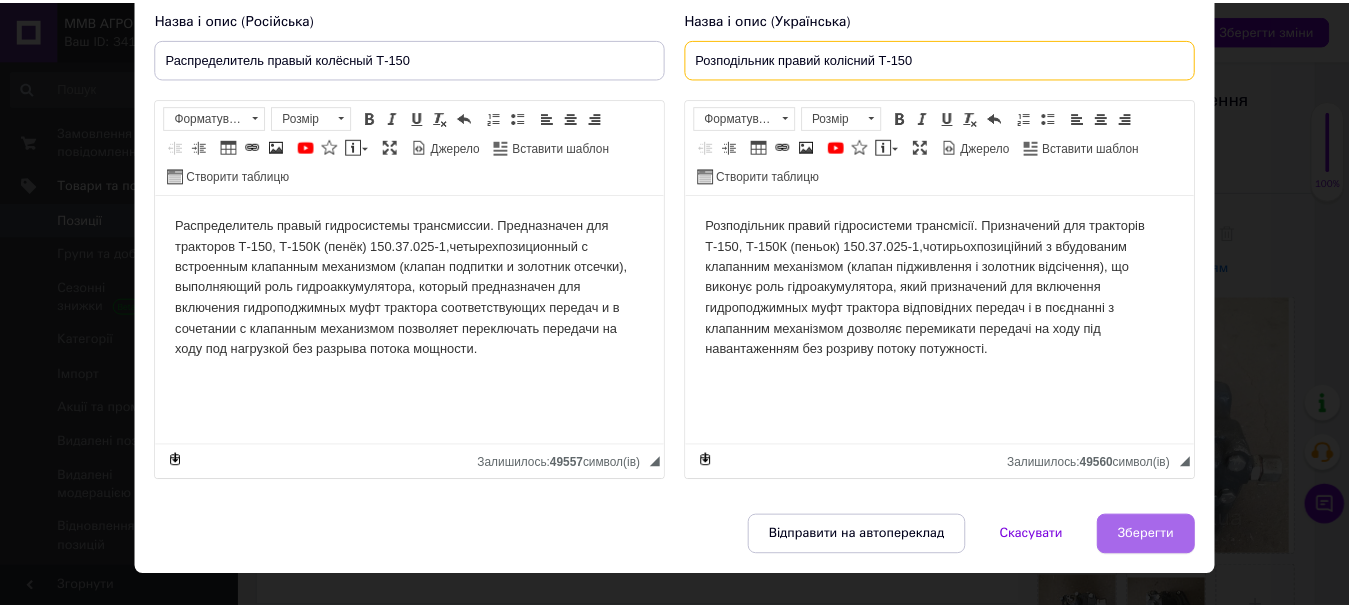 scroll, scrollTop: 191, scrollLeft: 0, axis: vertical 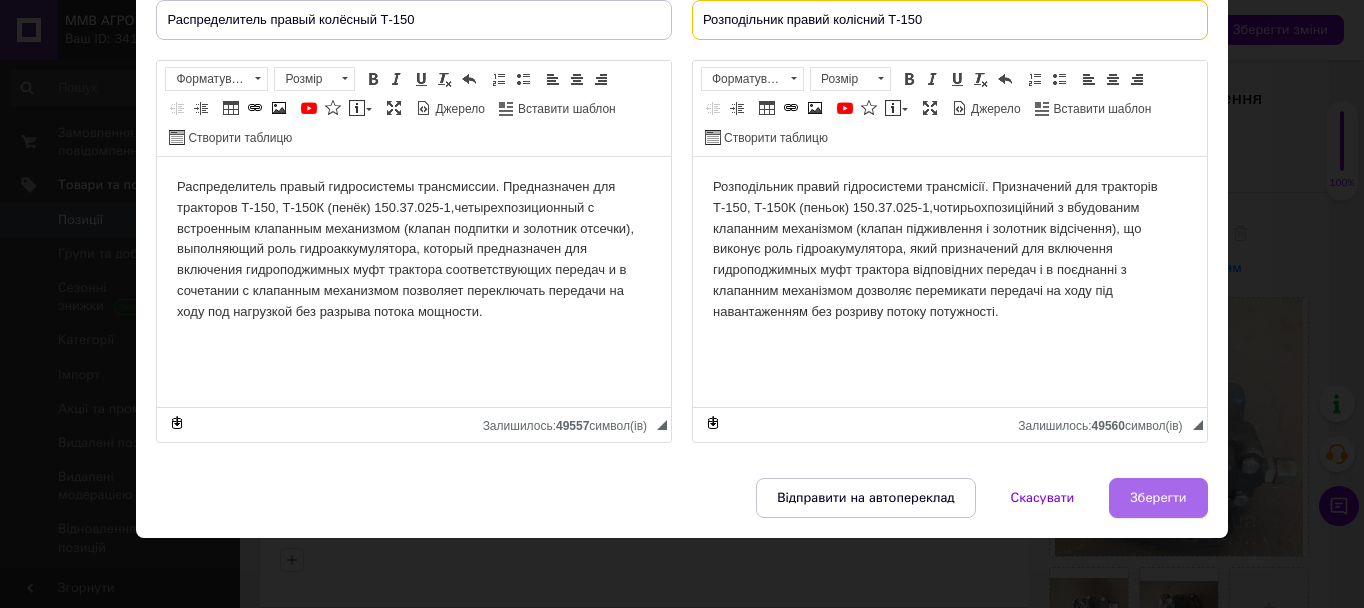 type on "Розподільник правий колісний Т-150" 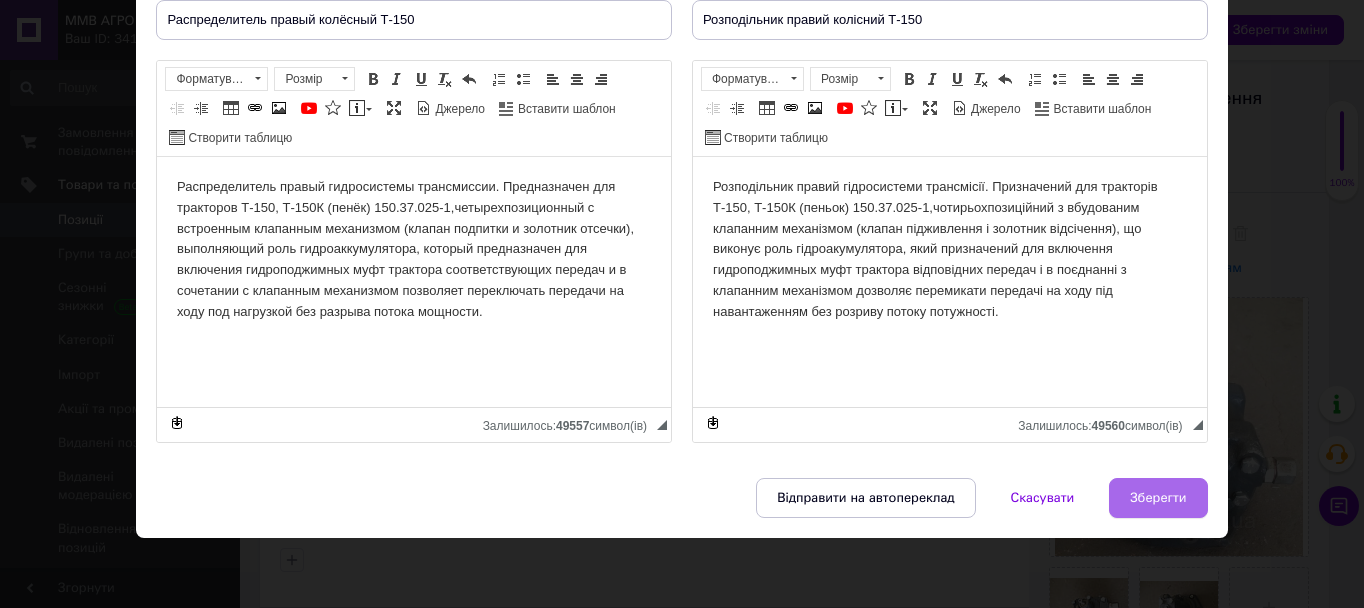 click on "Зберегти" at bounding box center (1158, 498) 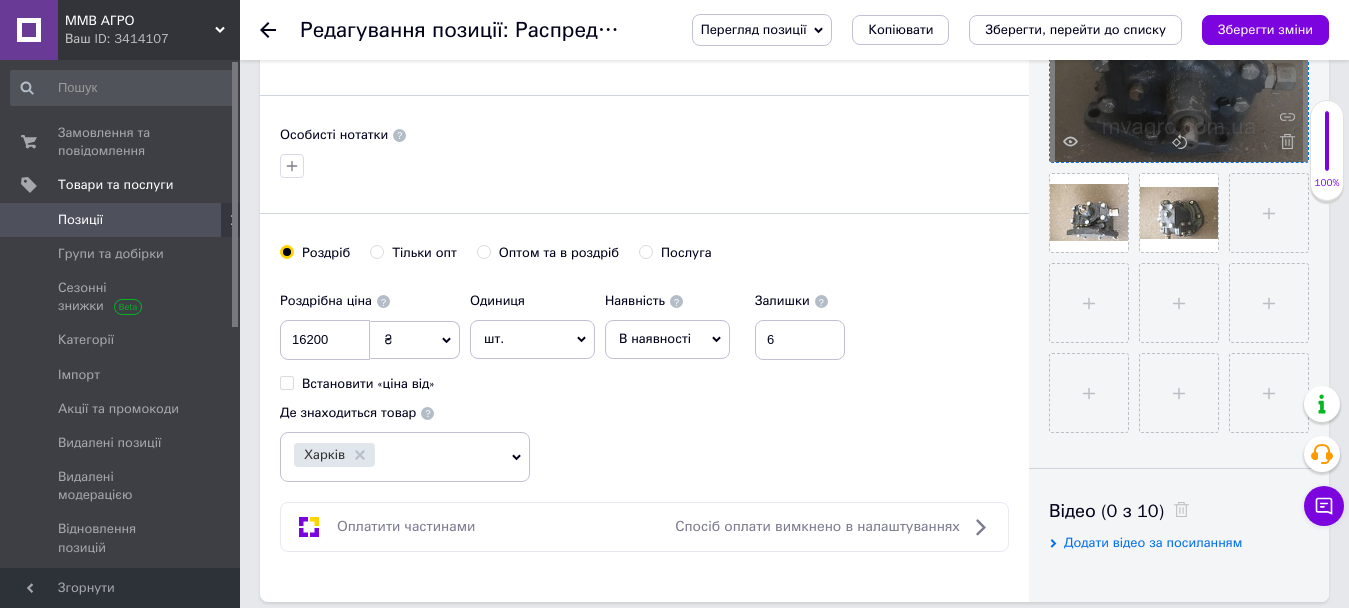 scroll, scrollTop: 700, scrollLeft: 0, axis: vertical 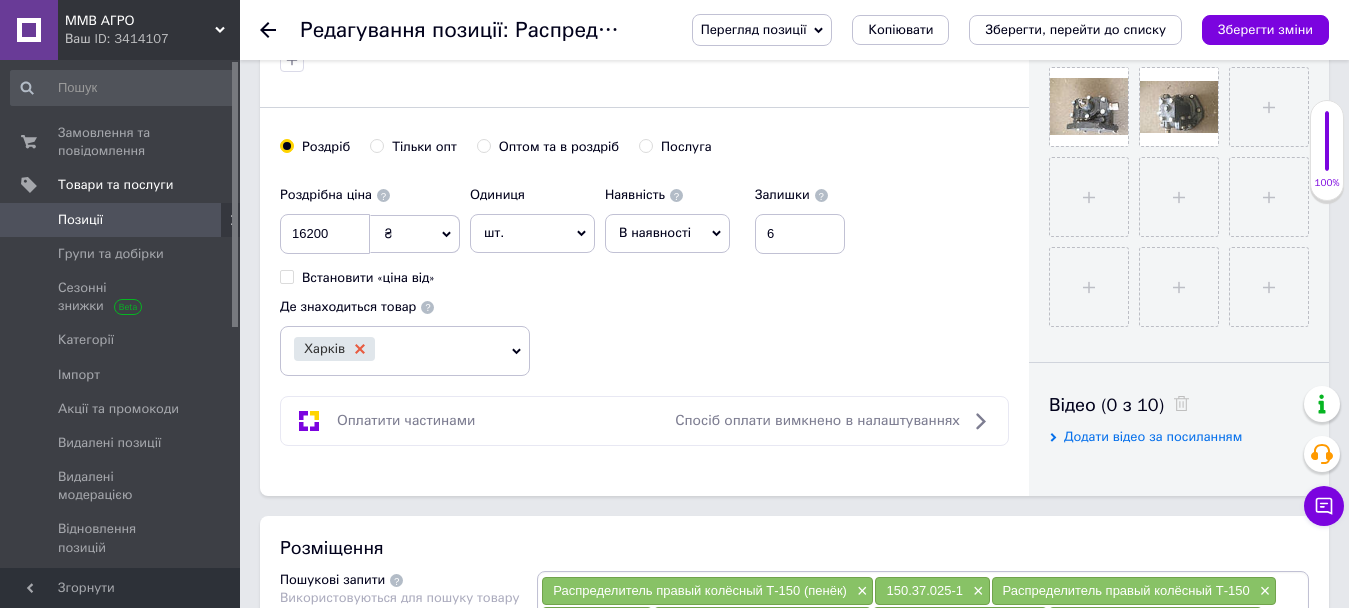 click 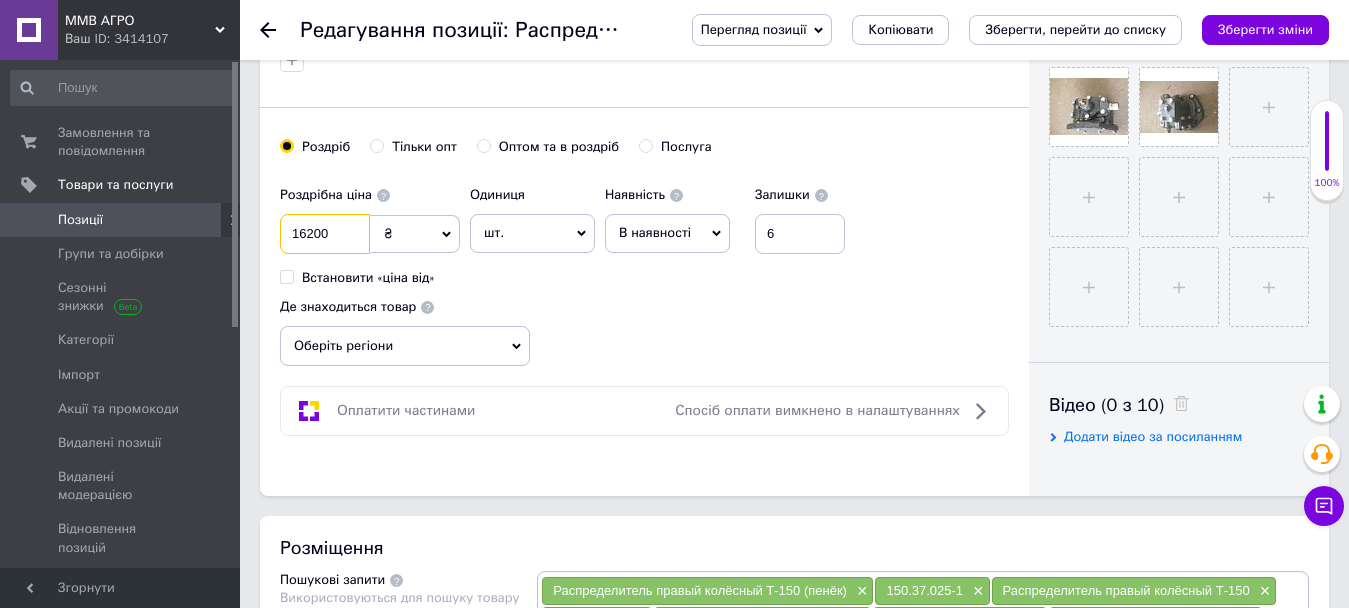 drag, startPoint x: 329, startPoint y: 232, endPoint x: 276, endPoint y: 230, distance: 53.037724 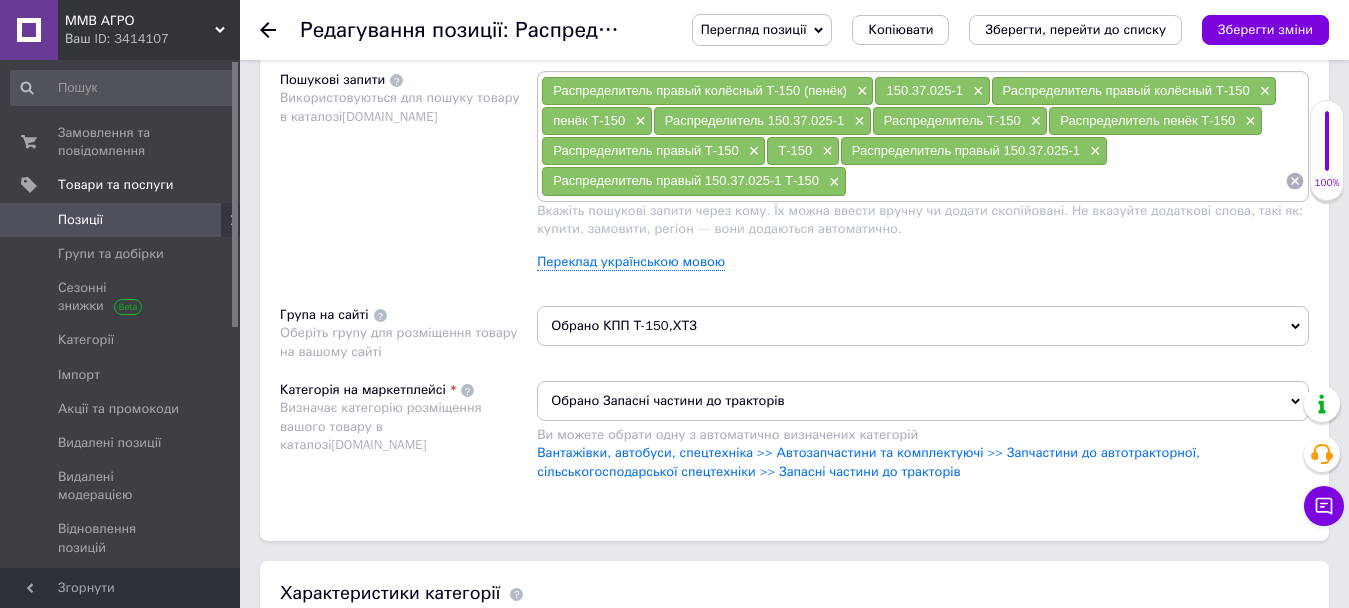 scroll, scrollTop: 1500, scrollLeft: 0, axis: vertical 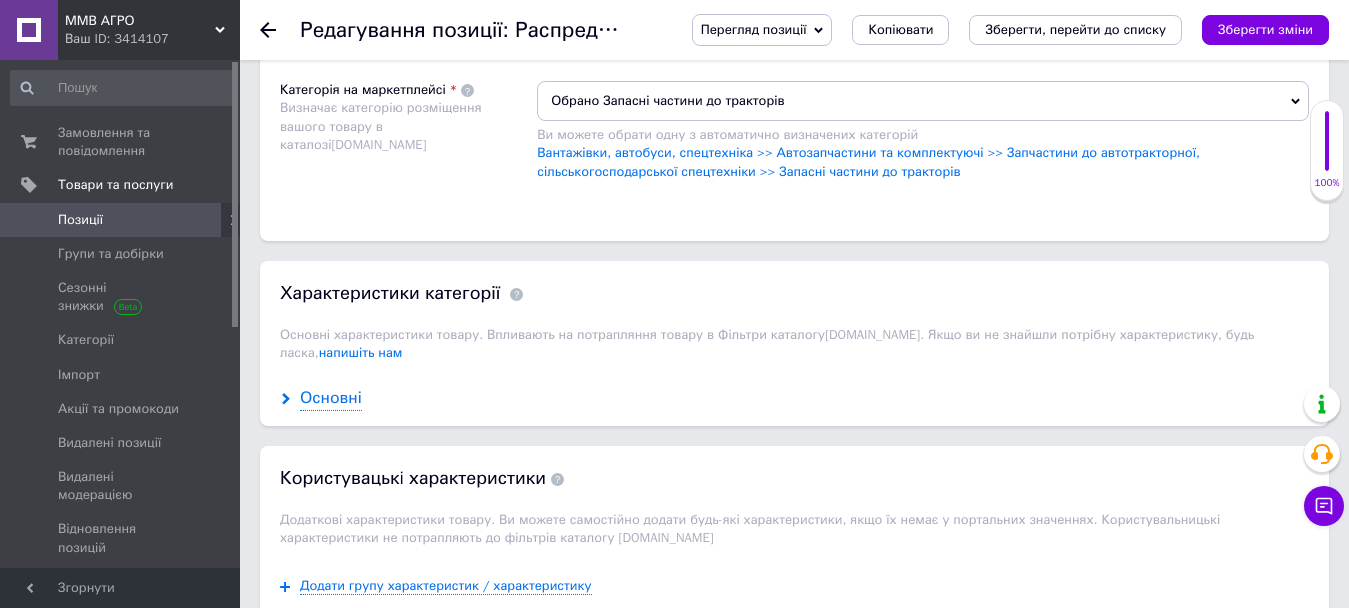 click on "Основні" at bounding box center (331, 398) 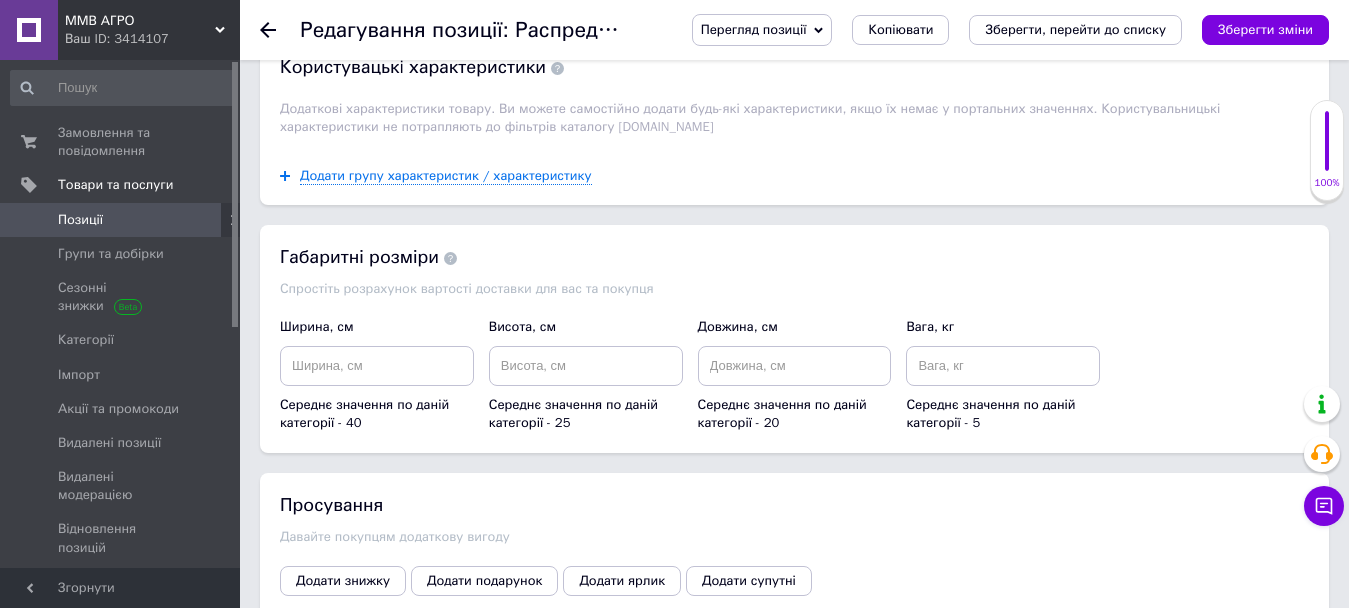scroll, scrollTop: 2400, scrollLeft: 0, axis: vertical 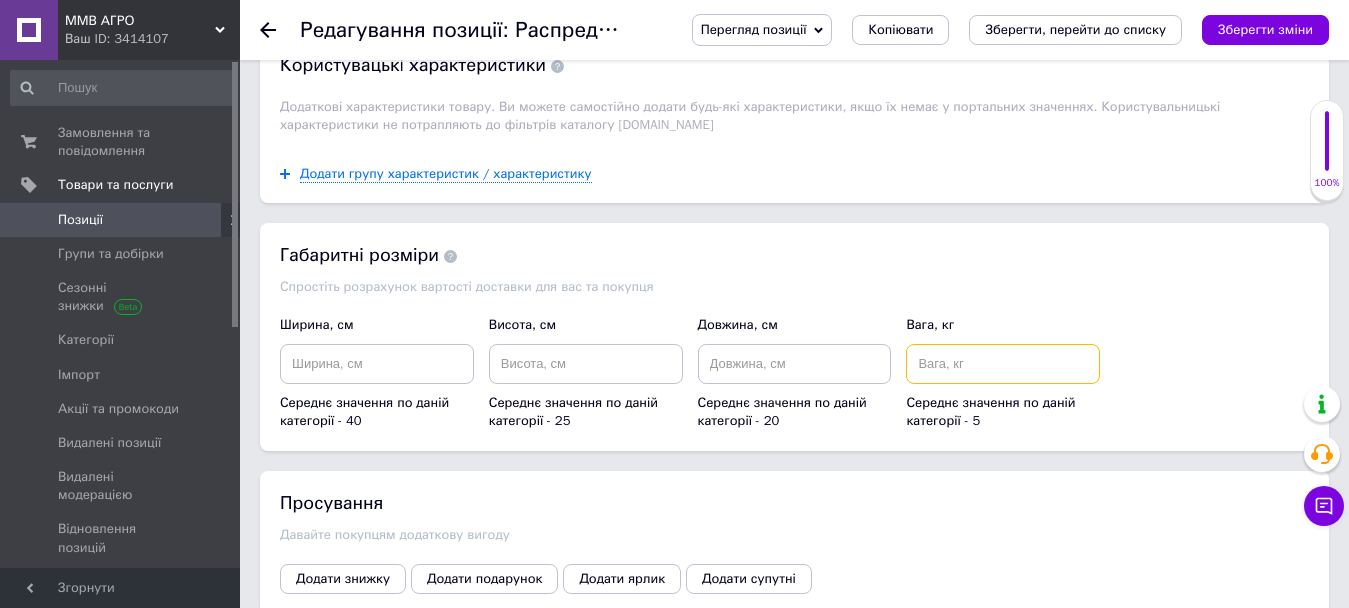 click at bounding box center (1003, 364) 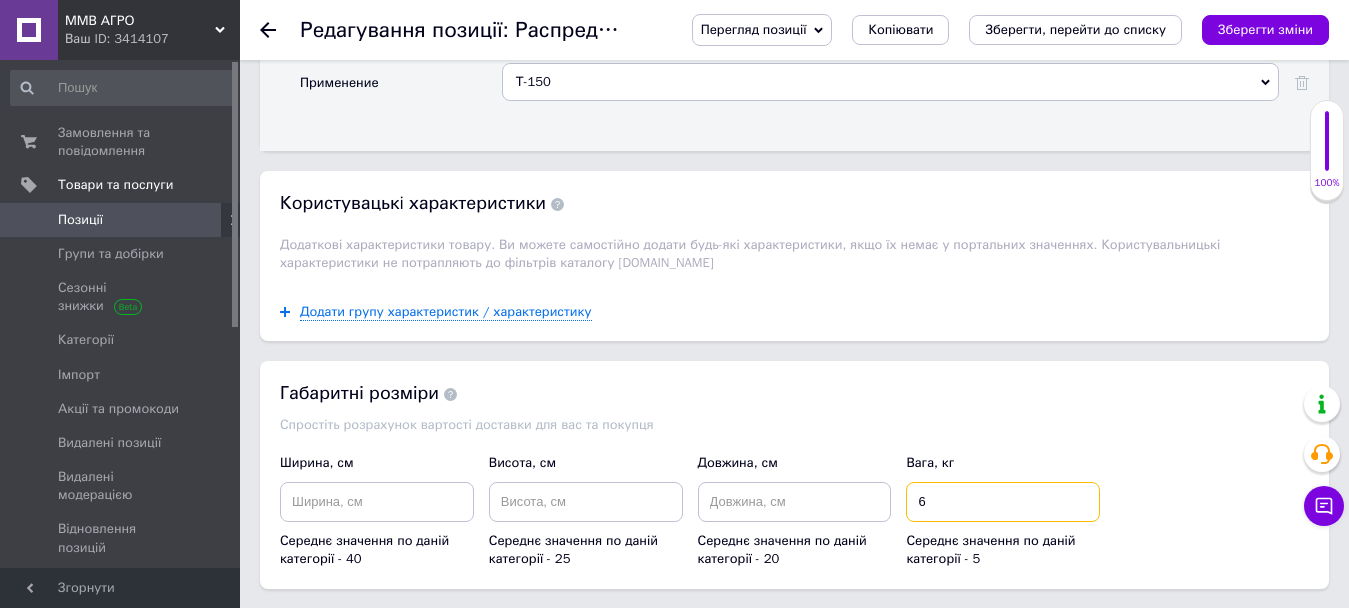scroll, scrollTop: 2400, scrollLeft: 0, axis: vertical 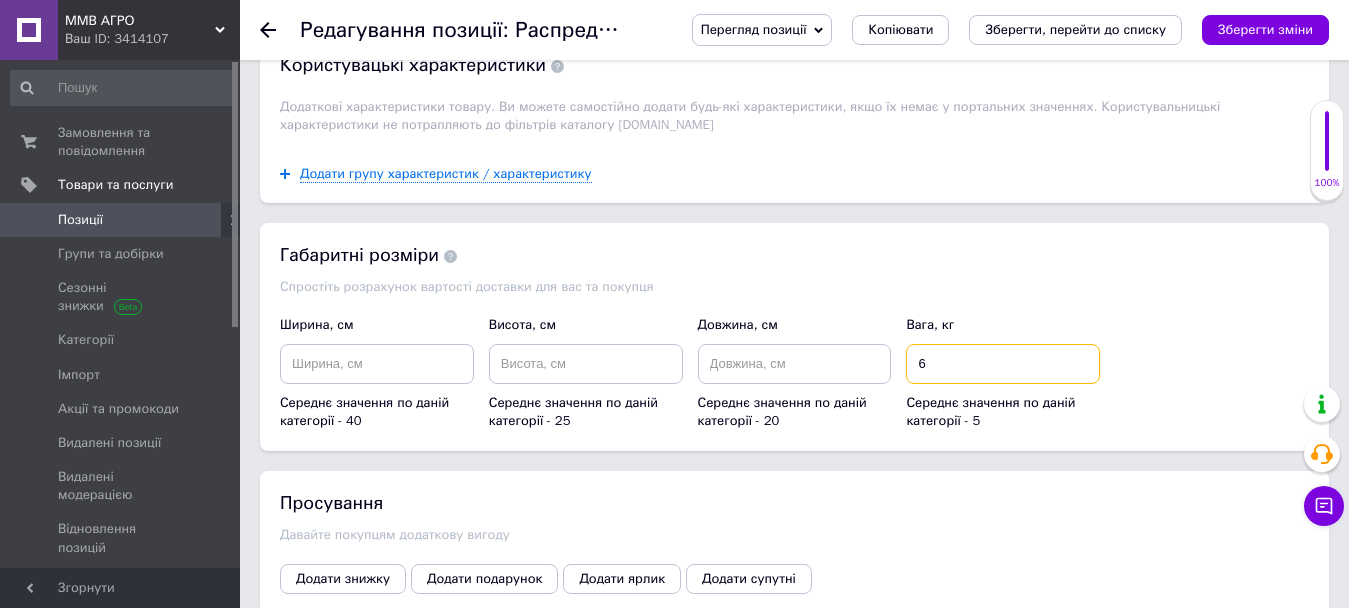 drag, startPoint x: 953, startPoint y: 338, endPoint x: 891, endPoint y: 358, distance: 65.14599 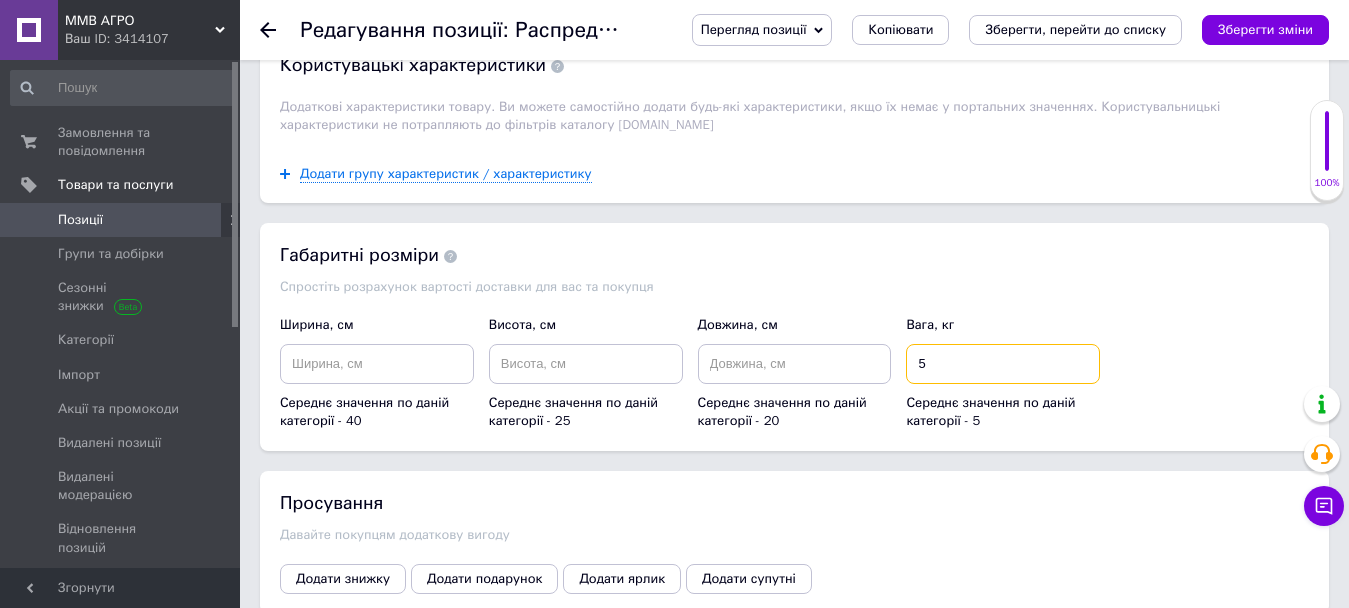type on "5" 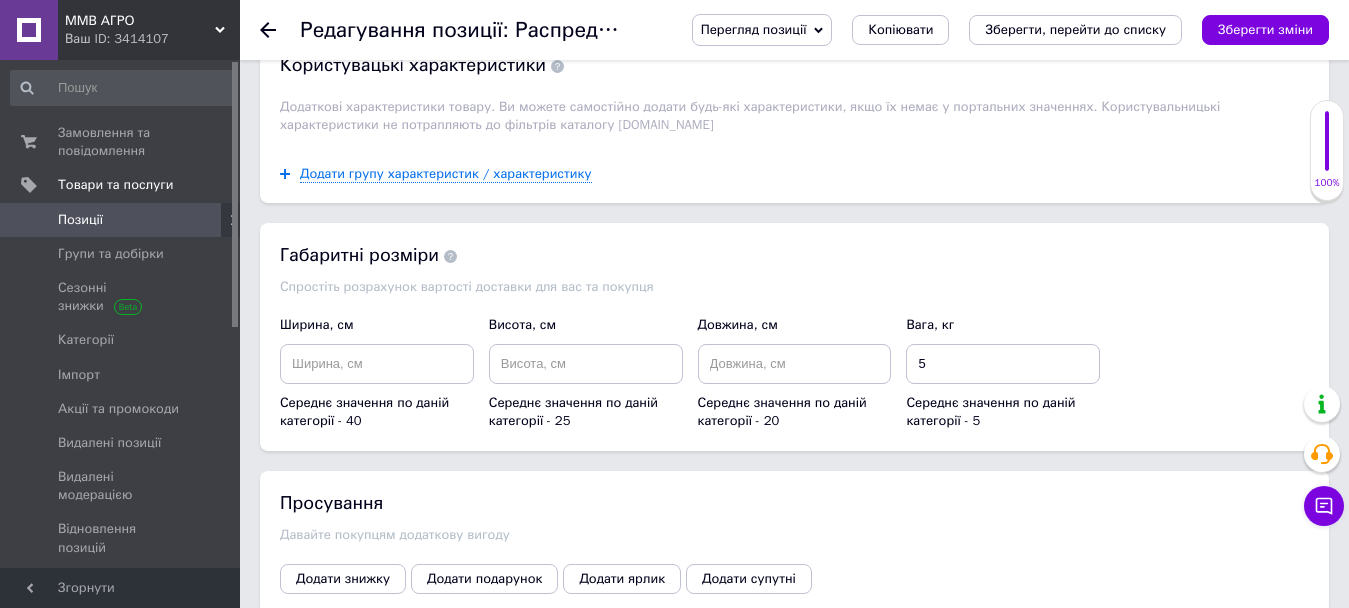 click on "Габаритні розміри" at bounding box center (794, 255) 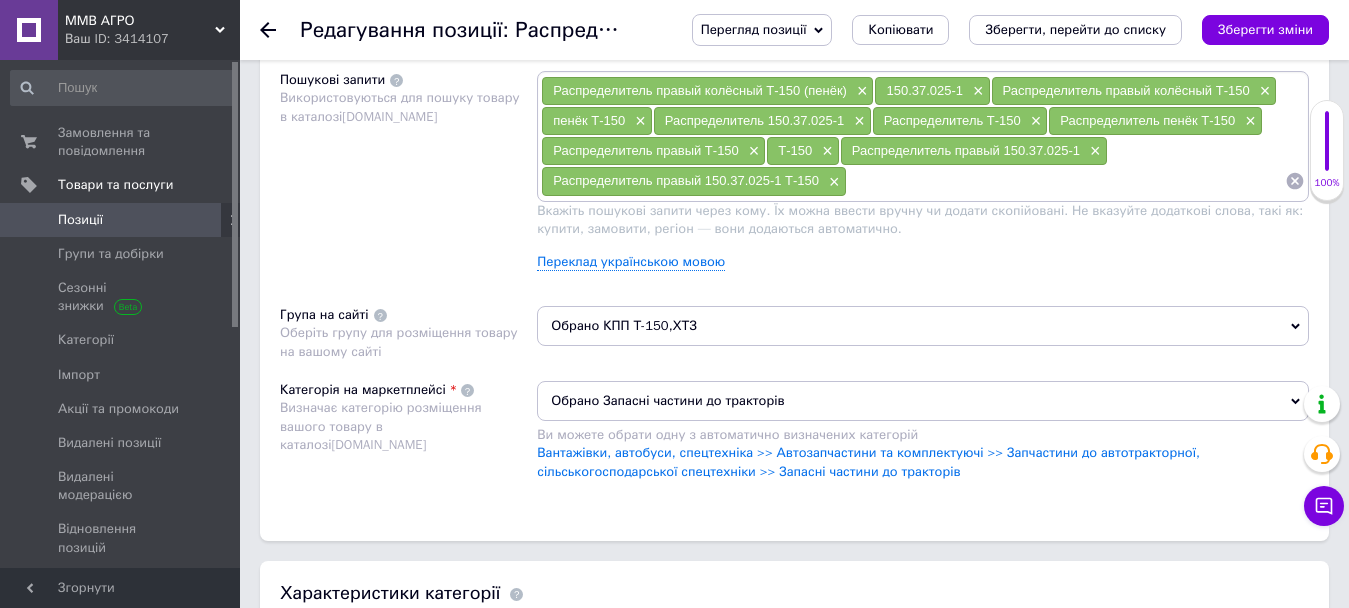 scroll, scrollTop: 1100, scrollLeft: 0, axis: vertical 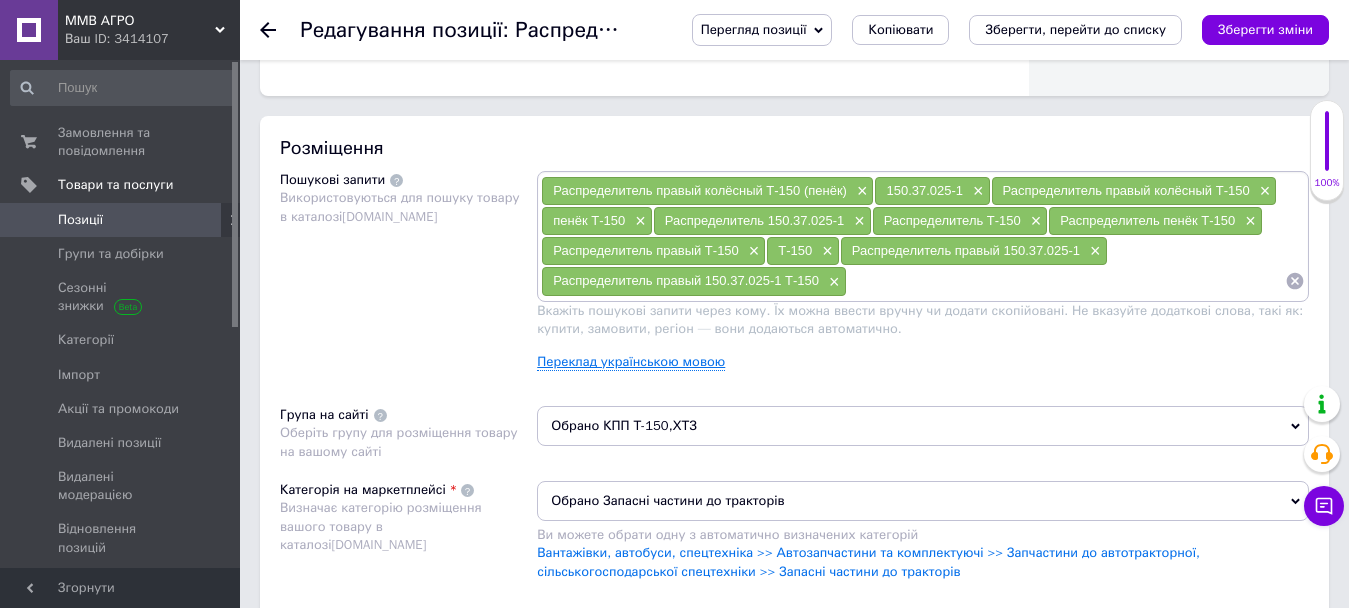 click on "Переклад українською мовою" at bounding box center [631, 362] 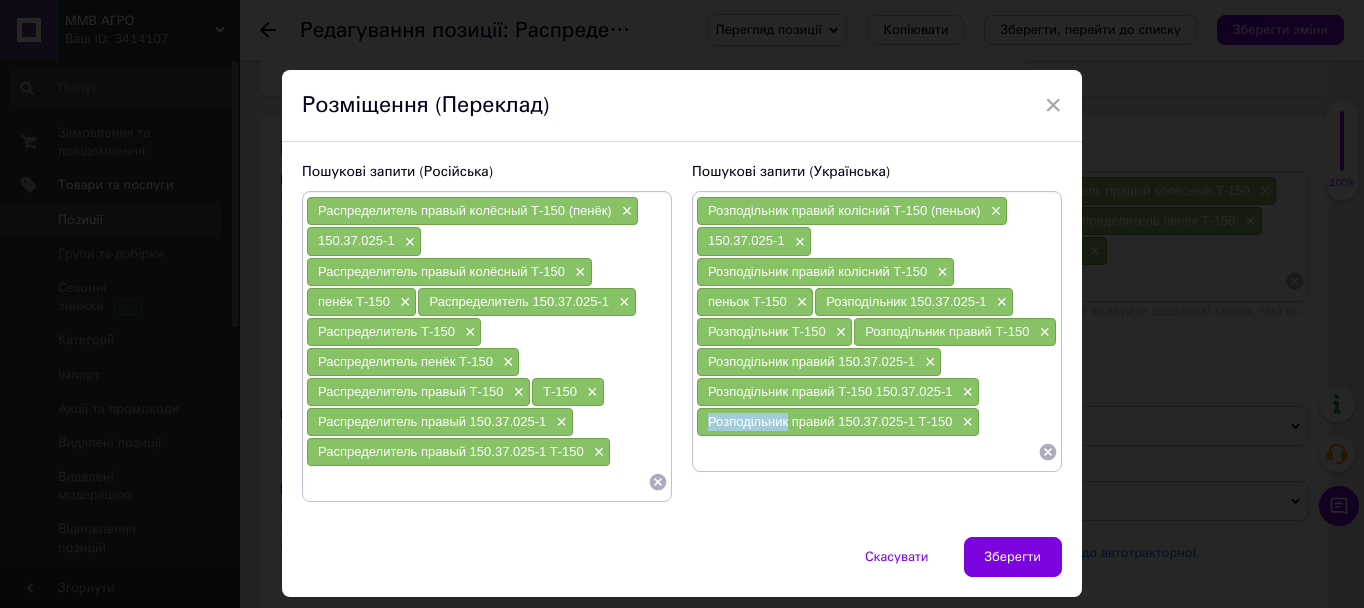 drag, startPoint x: 699, startPoint y: 420, endPoint x: 784, endPoint y: 431, distance: 85.70881 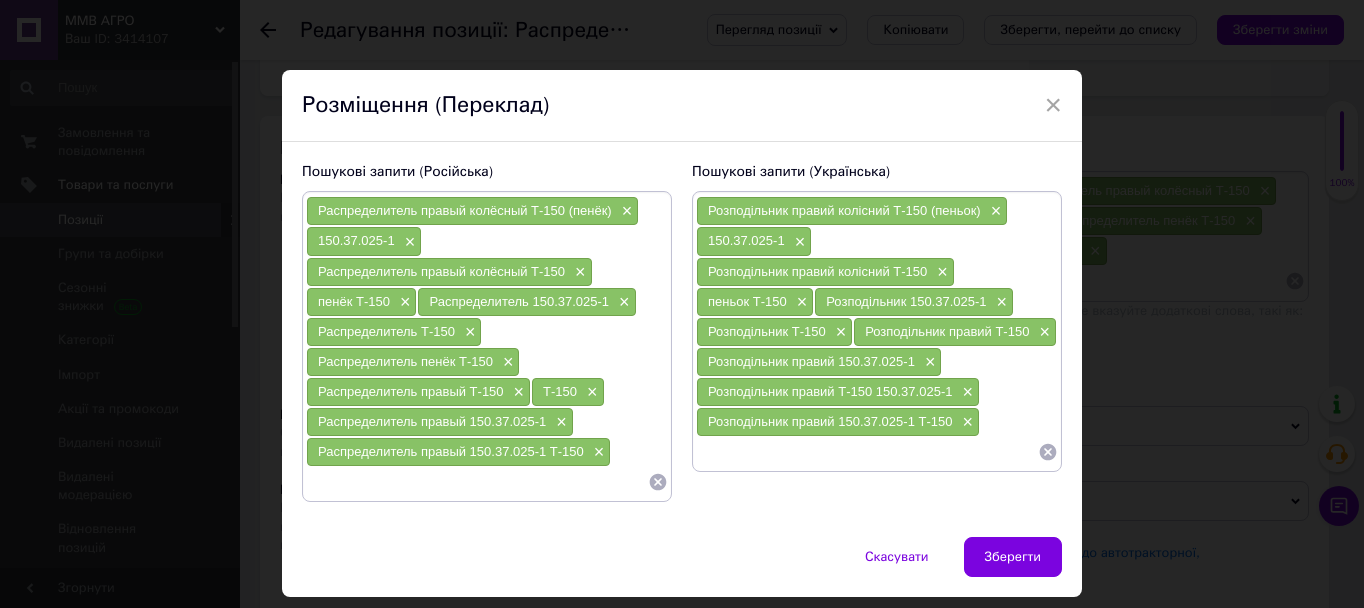click at bounding box center (867, 452) 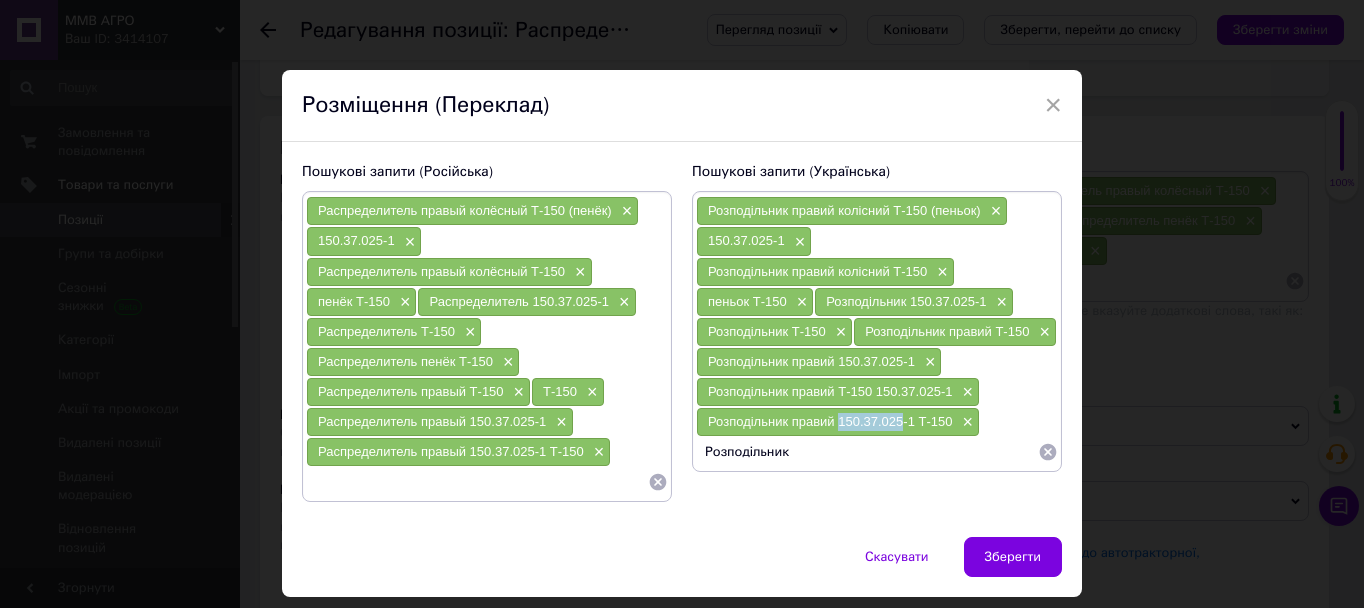 drag, startPoint x: 835, startPoint y: 424, endPoint x: 899, endPoint y: 425, distance: 64.00781 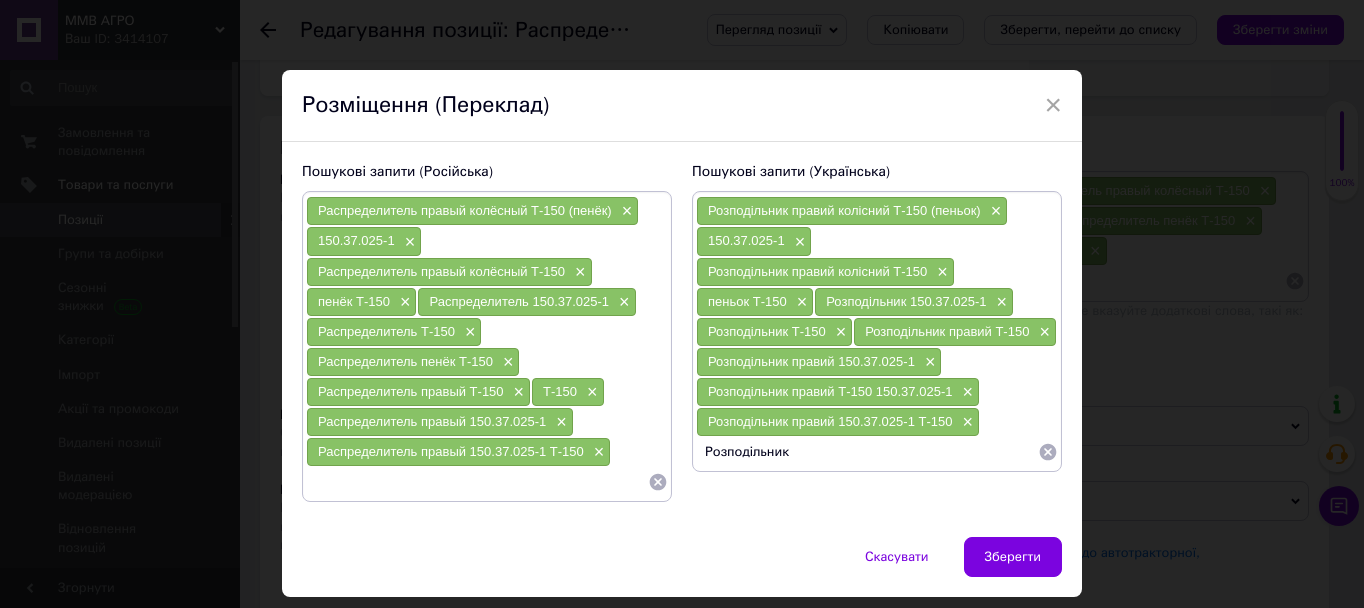 click on "Розподільник" at bounding box center [867, 452] 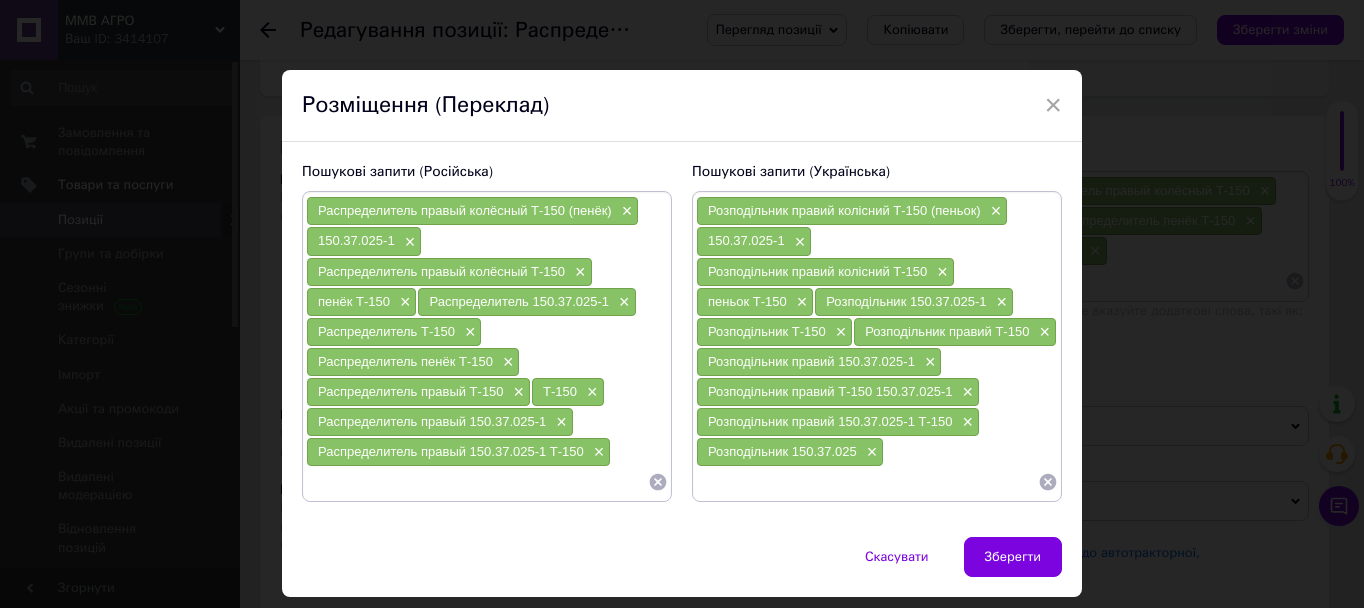 type 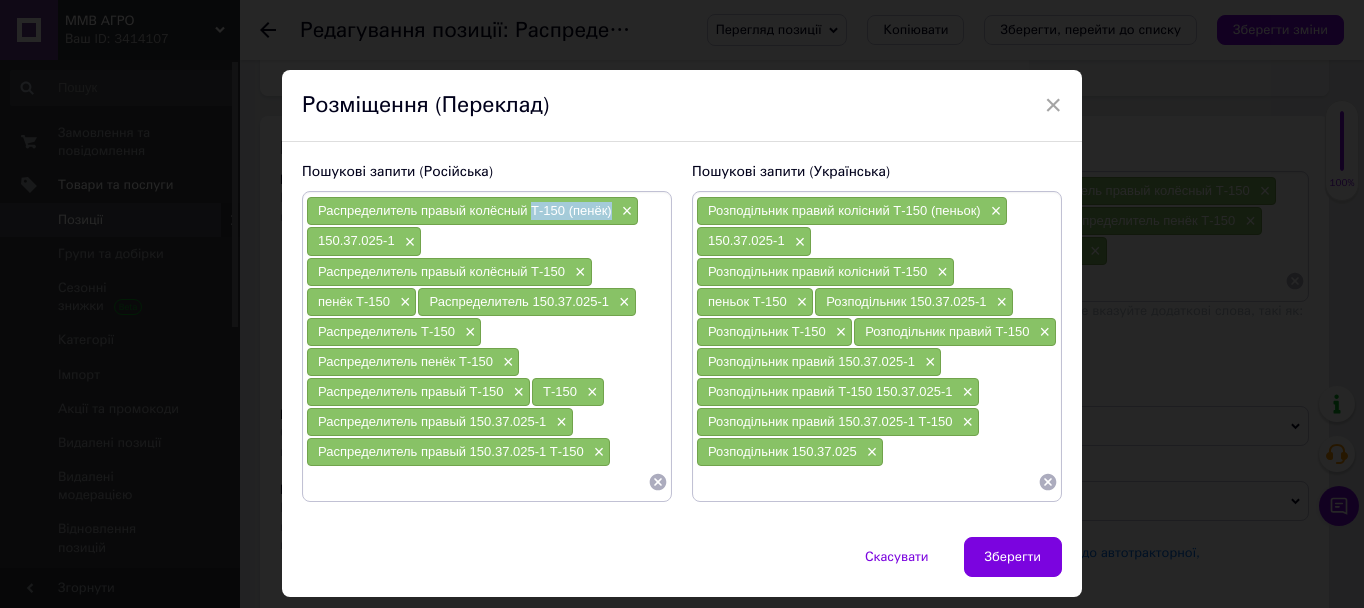 drag, startPoint x: 529, startPoint y: 212, endPoint x: 610, endPoint y: 223, distance: 81.7435 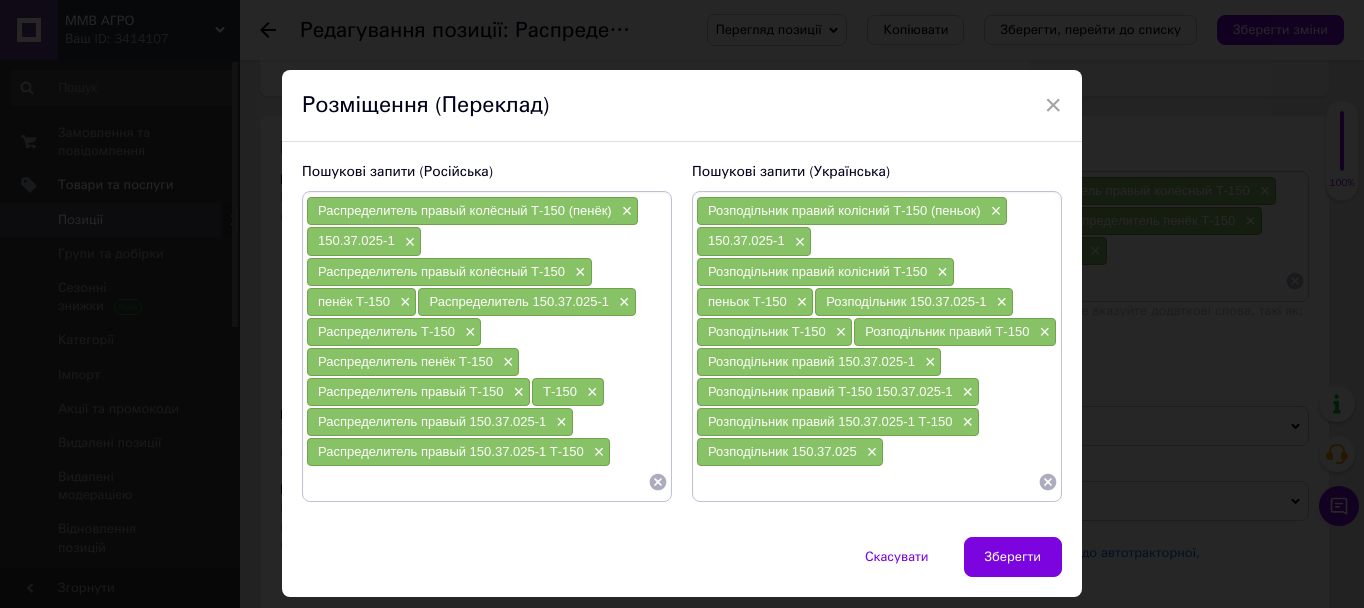 click at bounding box center (477, 482) 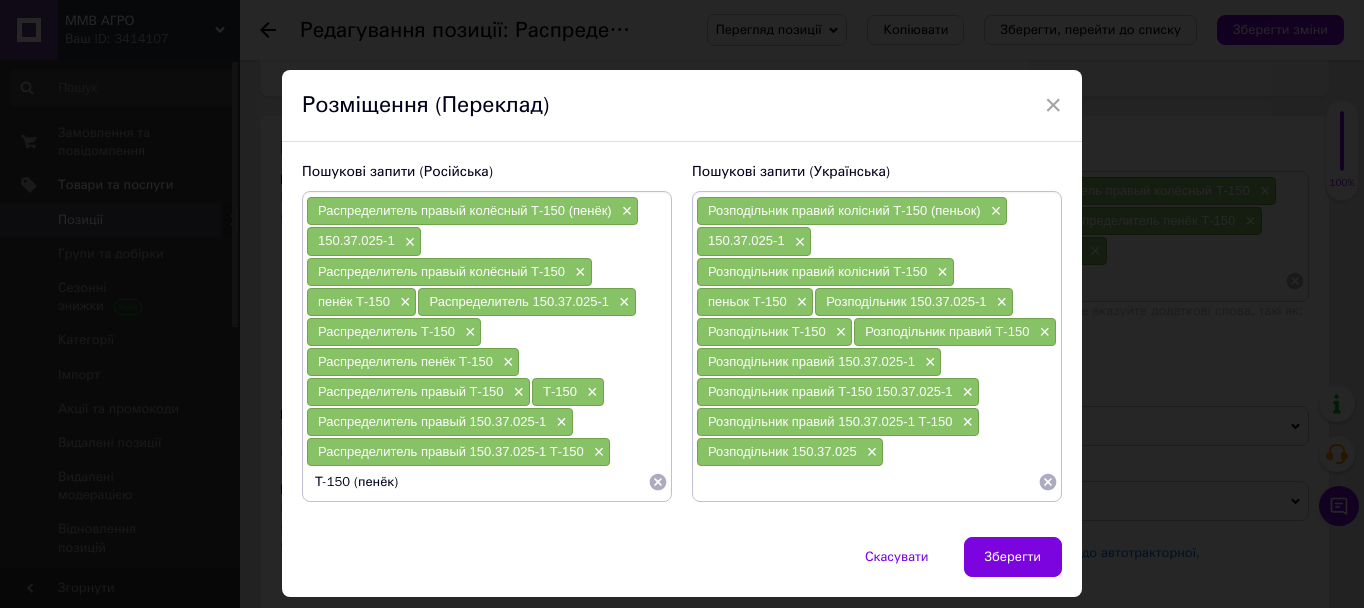 type 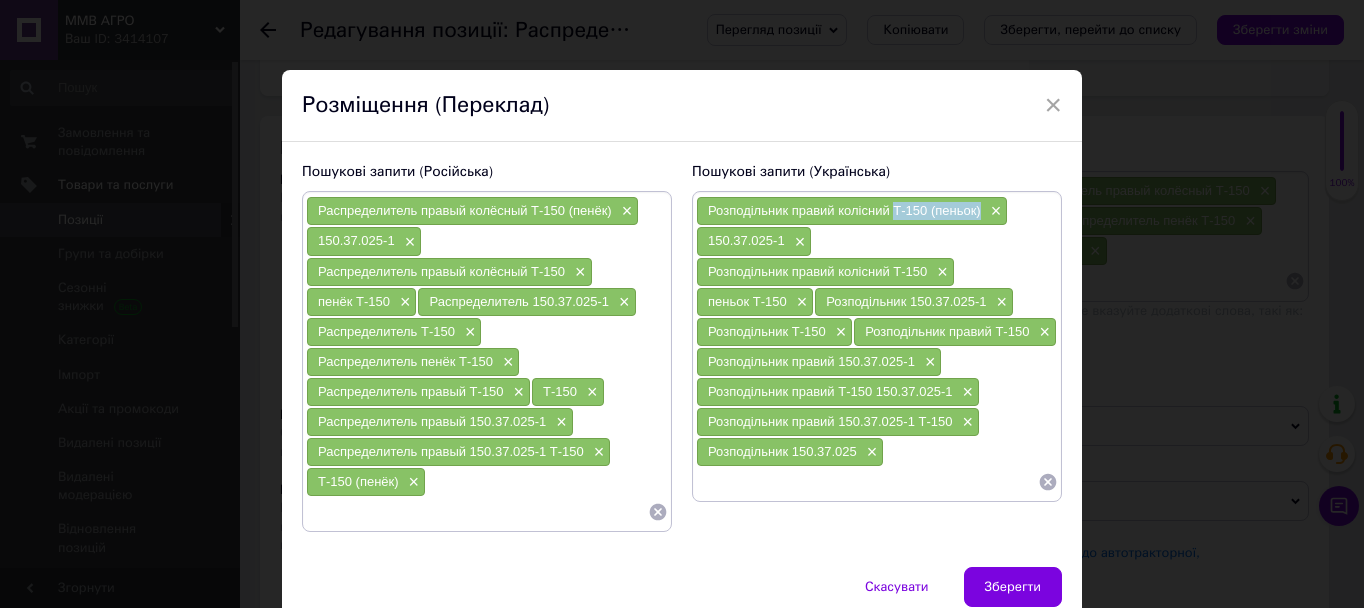 drag, startPoint x: 892, startPoint y: 212, endPoint x: 978, endPoint y: 219, distance: 86.28442 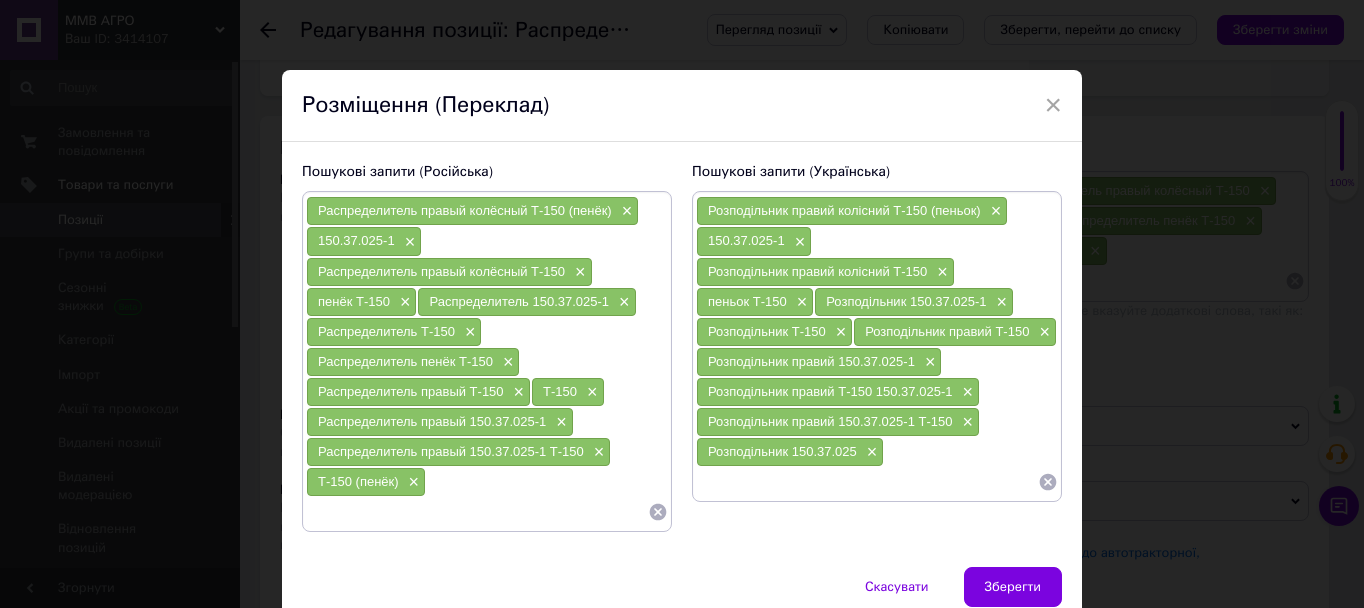click at bounding box center [867, 482] 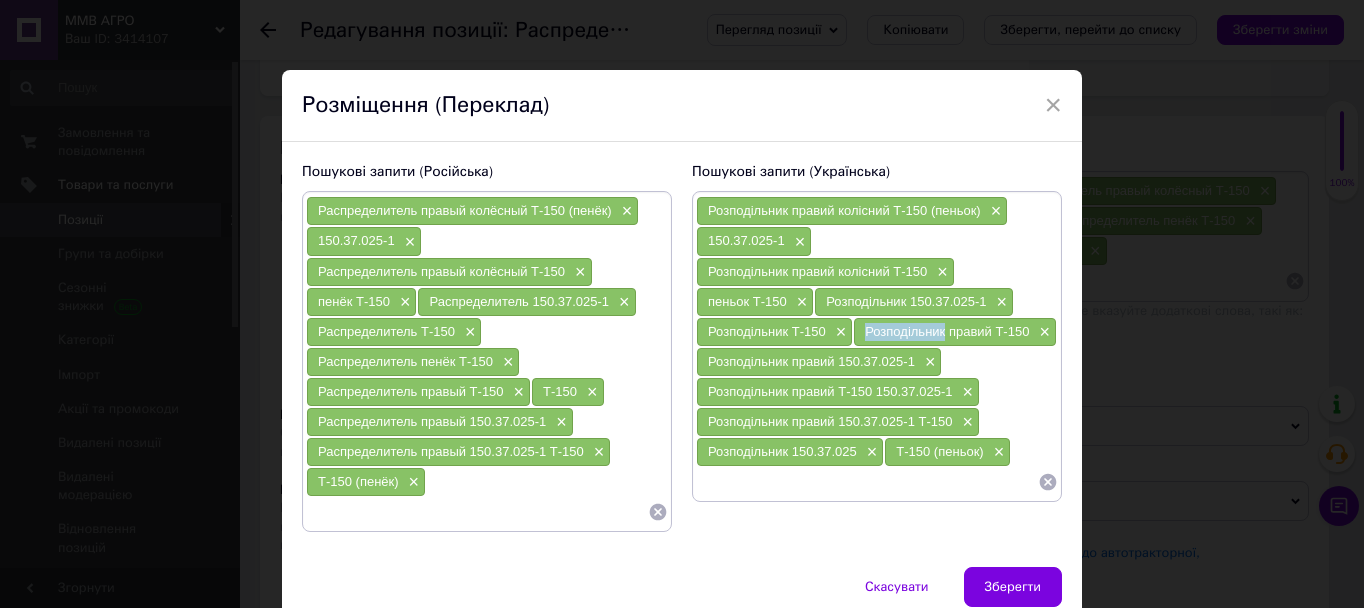 drag, startPoint x: 863, startPoint y: 333, endPoint x: 940, endPoint y: 328, distance: 77.16217 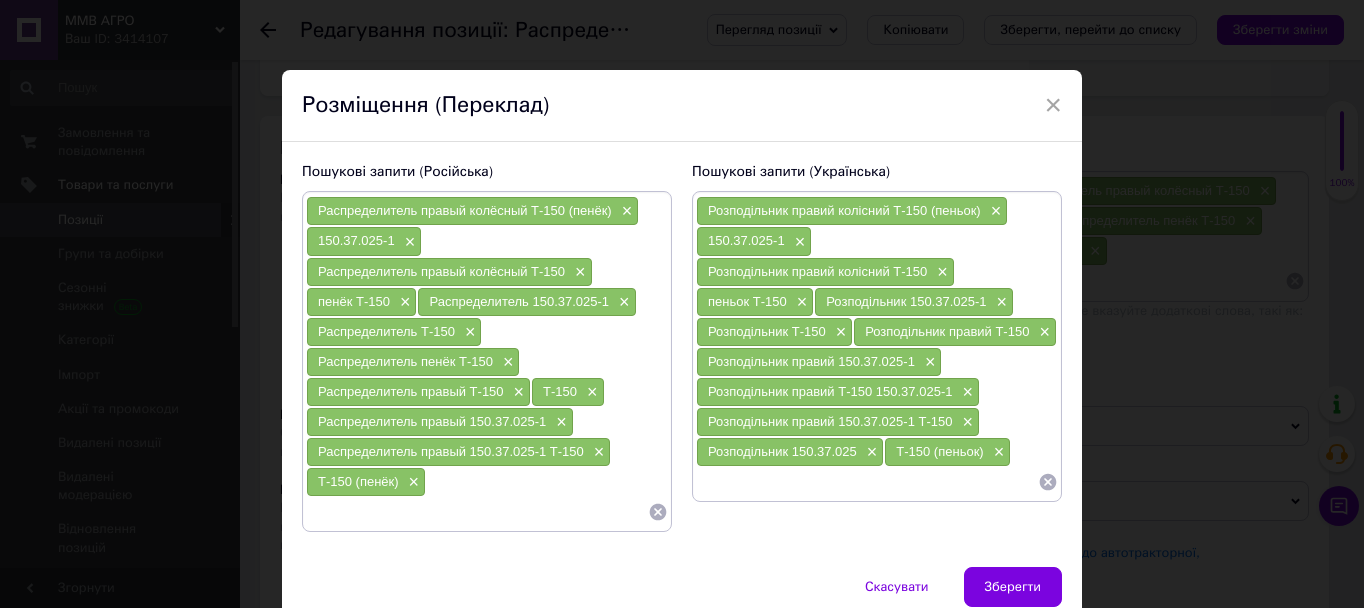 click on "Розподільник правий колісний Т-150 (пеньок) × 150.37.025-1 × Розподільник правий колісний Т-150 × пеньок Т-150 × Розподільник 150.37.025-1 × Розподільник Т-150 × Розподільник правий Т-150 × Розподільник правий 150.37.025-1 × Розподільник правий Т-150 150.37.025-1 × Розподільник правий 150.37.025-1 Т-150 × Розподільник 150.37.025 × Т-150 (пеньок) ×" at bounding box center (877, 346) 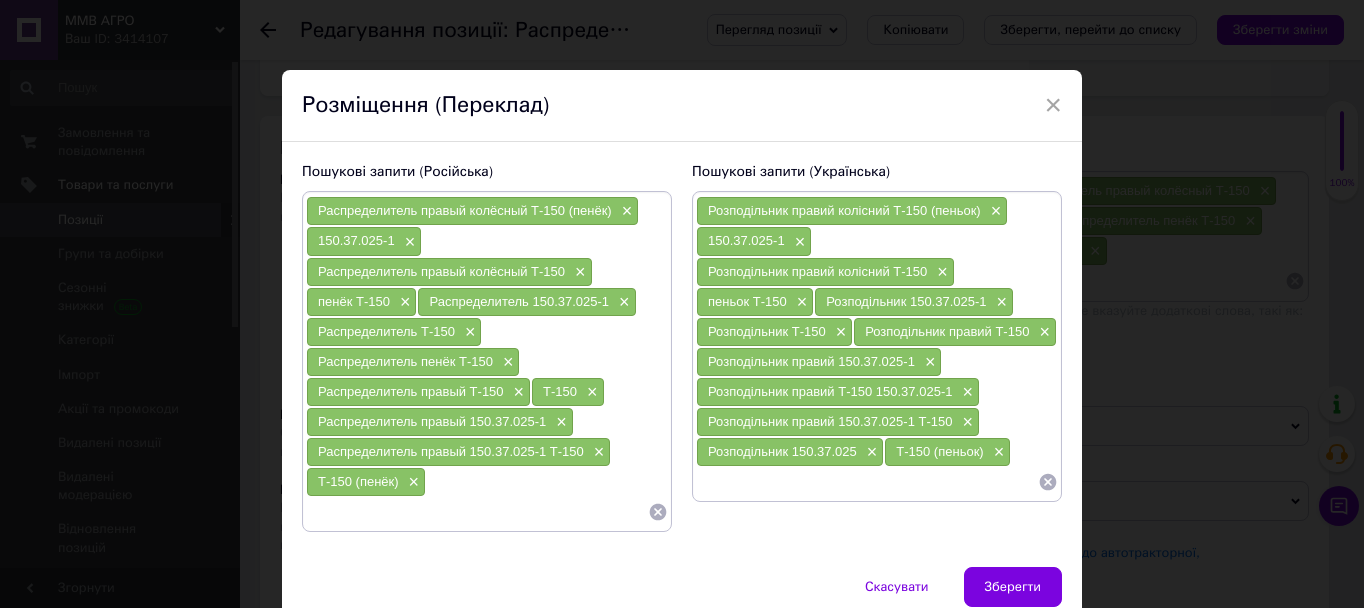 click at bounding box center (867, 482) 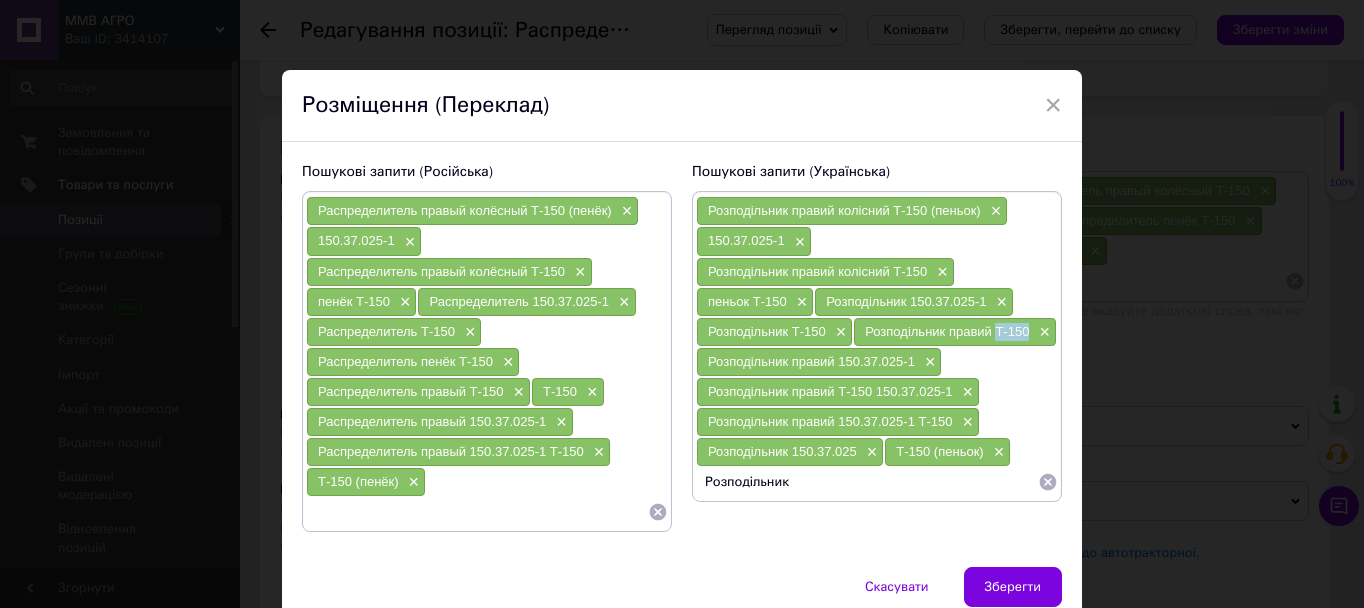 drag, startPoint x: 994, startPoint y: 332, endPoint x: 1025, endPoint y: 334, distance: 31.06445 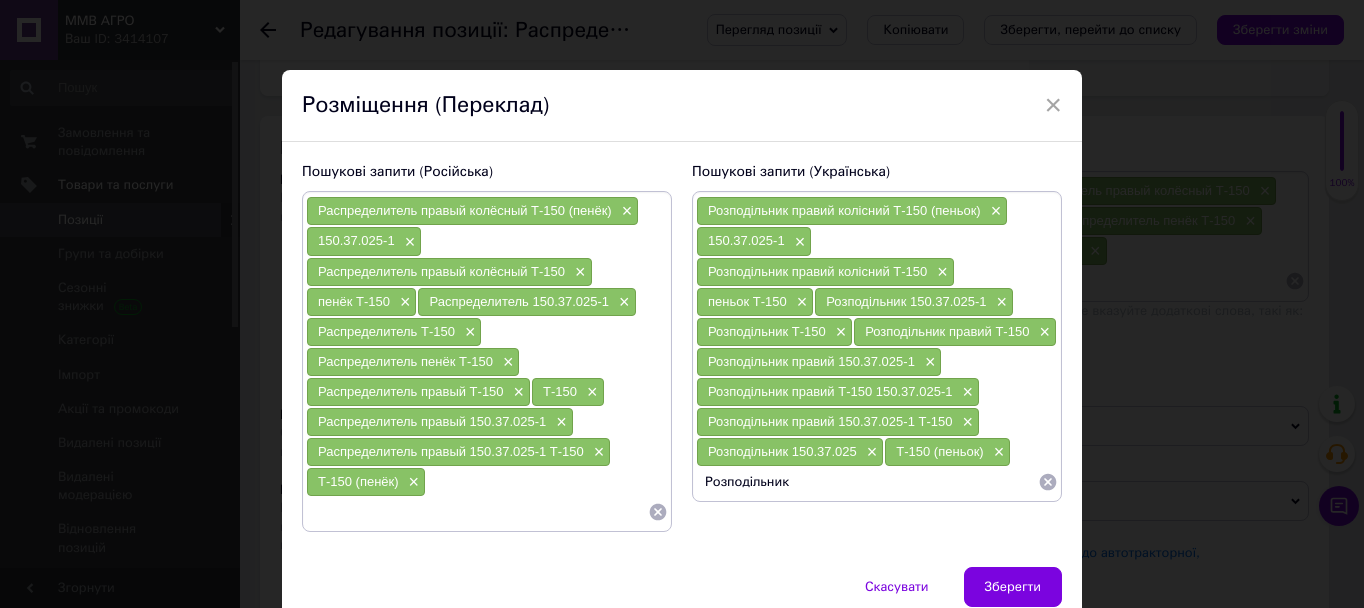 click on "Розподільник" at bounding box center (867, 482) 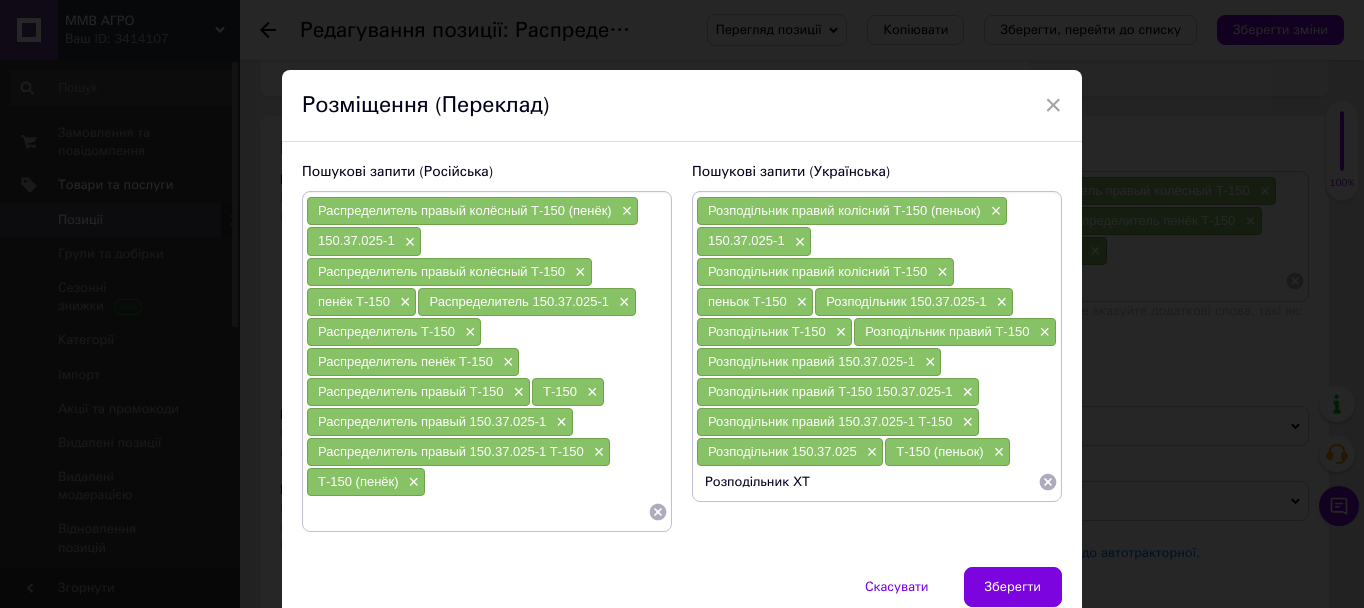 type on "Розподільник ХТЗ" 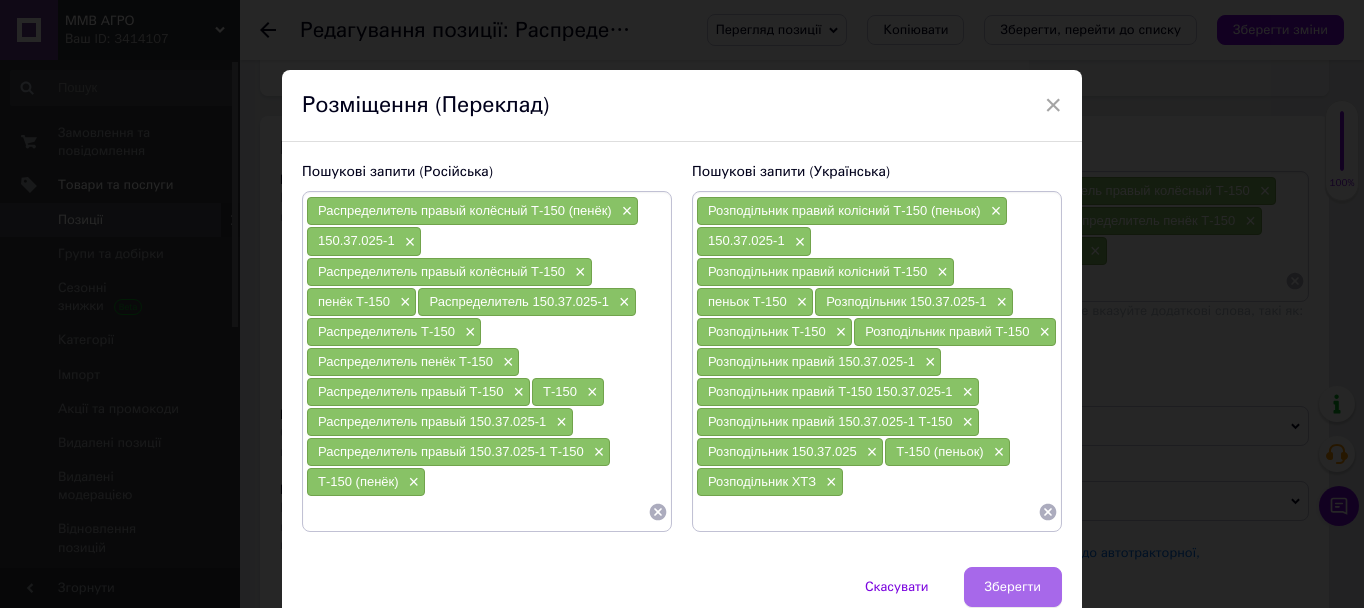 type 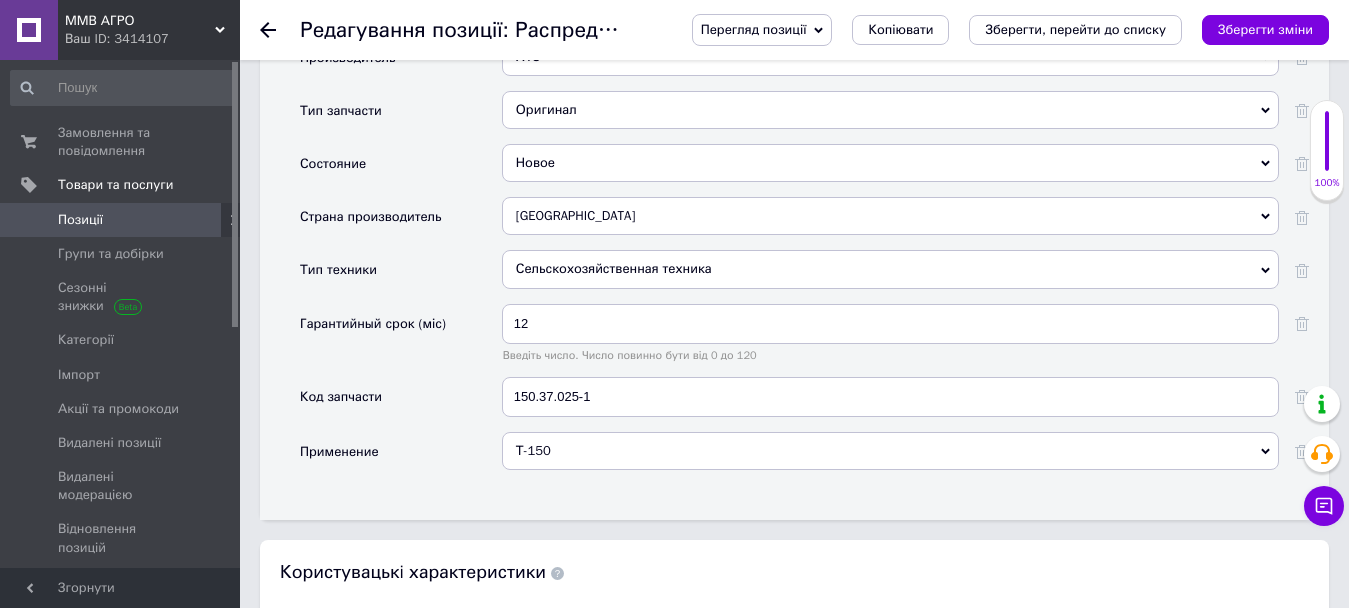 scroll, scrollTop: 1900, scrollLeft: 0, axis: vertical 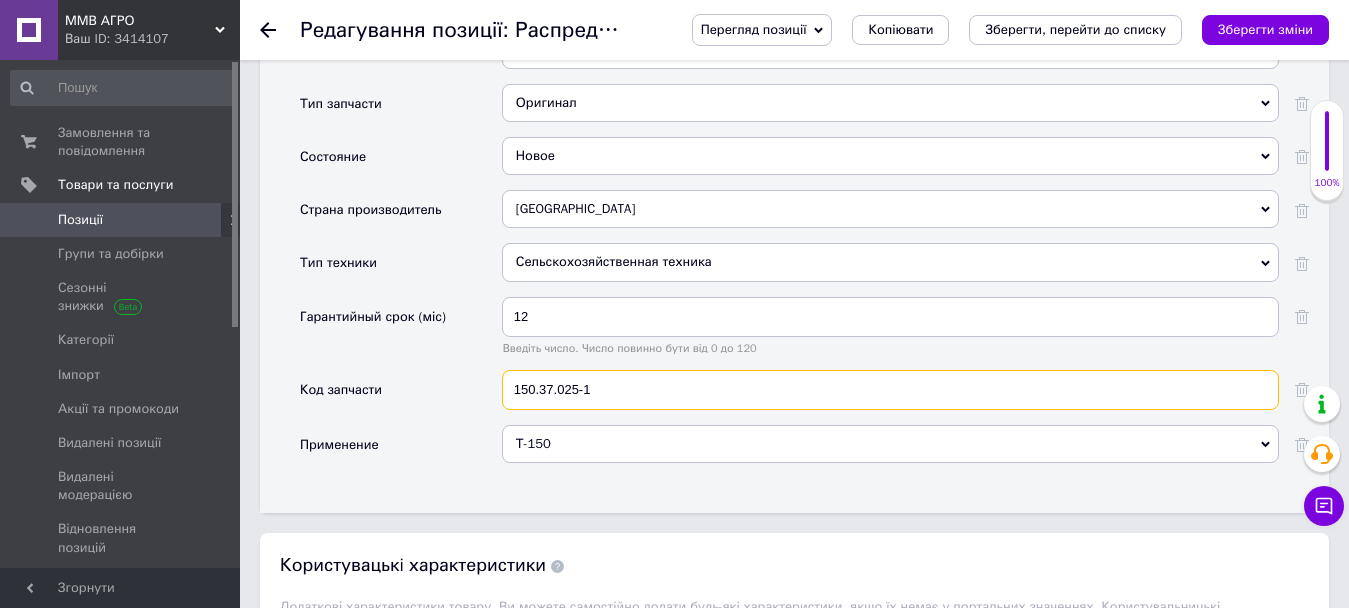 click on "150.37.025-1" at bounding box center [890, 390] 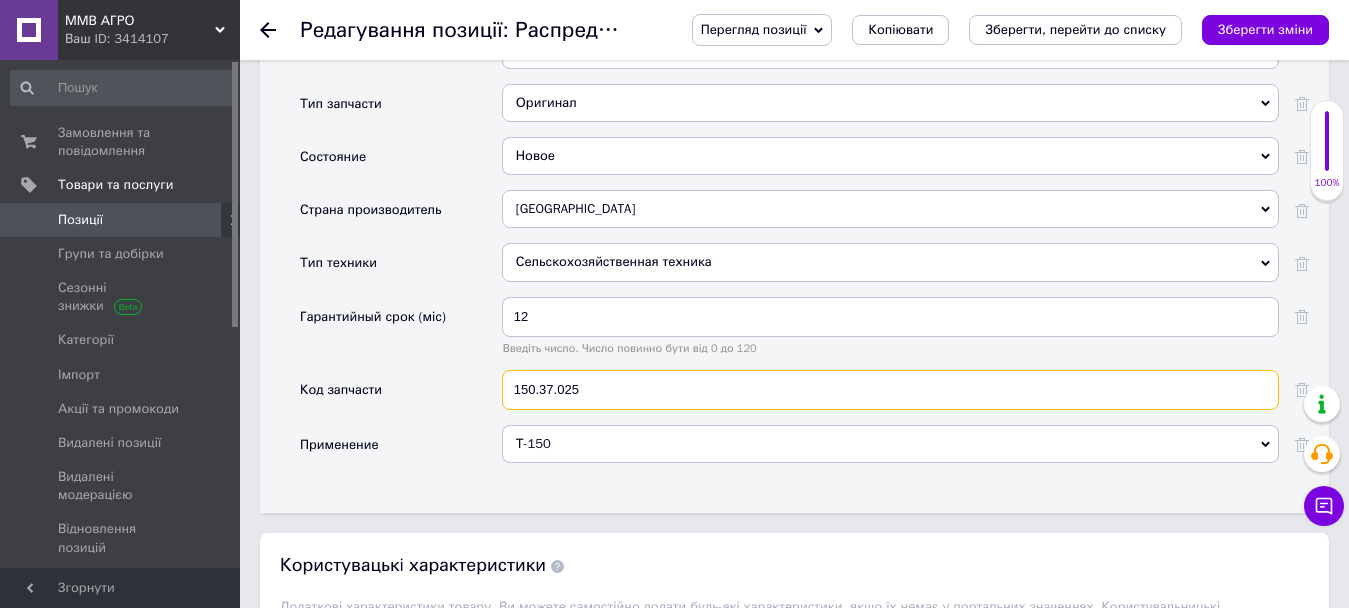 type on "150.37.025" 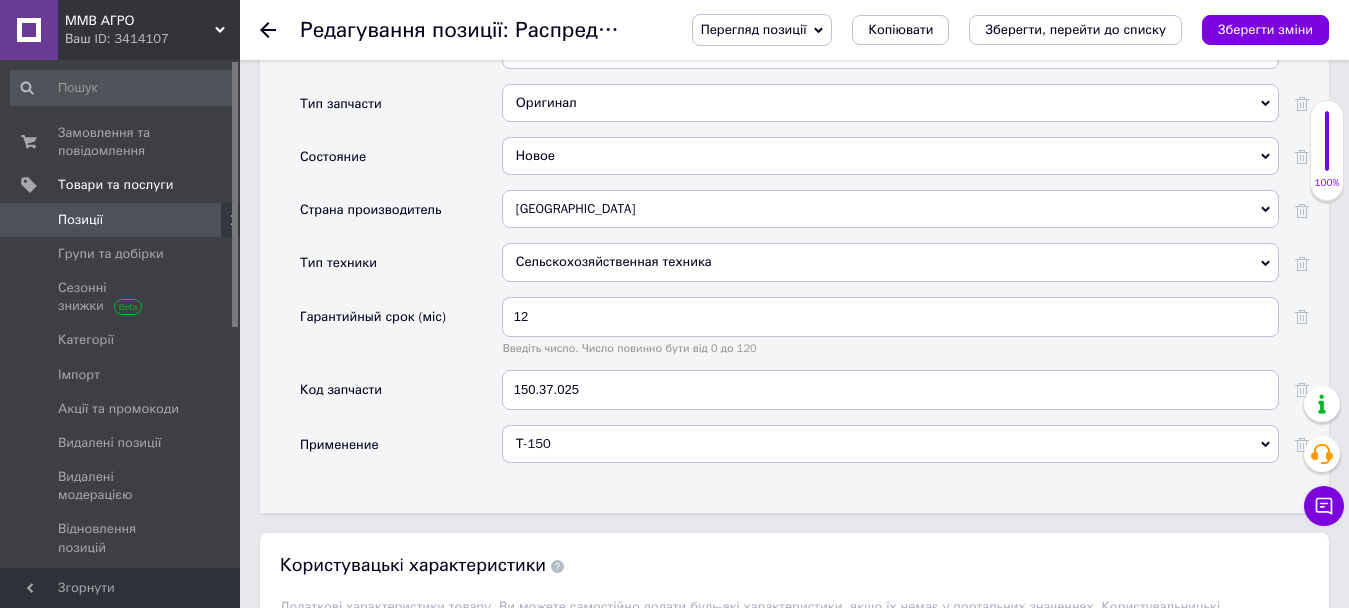click on "Гарантийный срок (міс)" at bounding box center [401, 333] 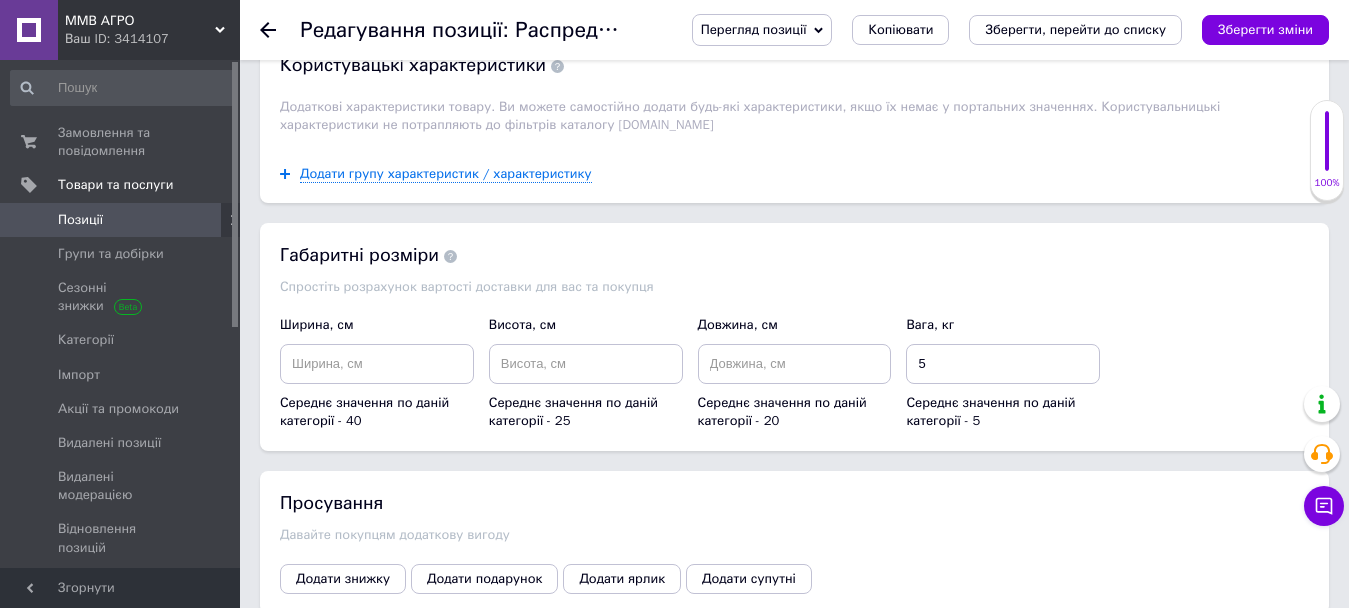 scroll, scrollTop: 2100, scrollLeft: 0, axis: vertical 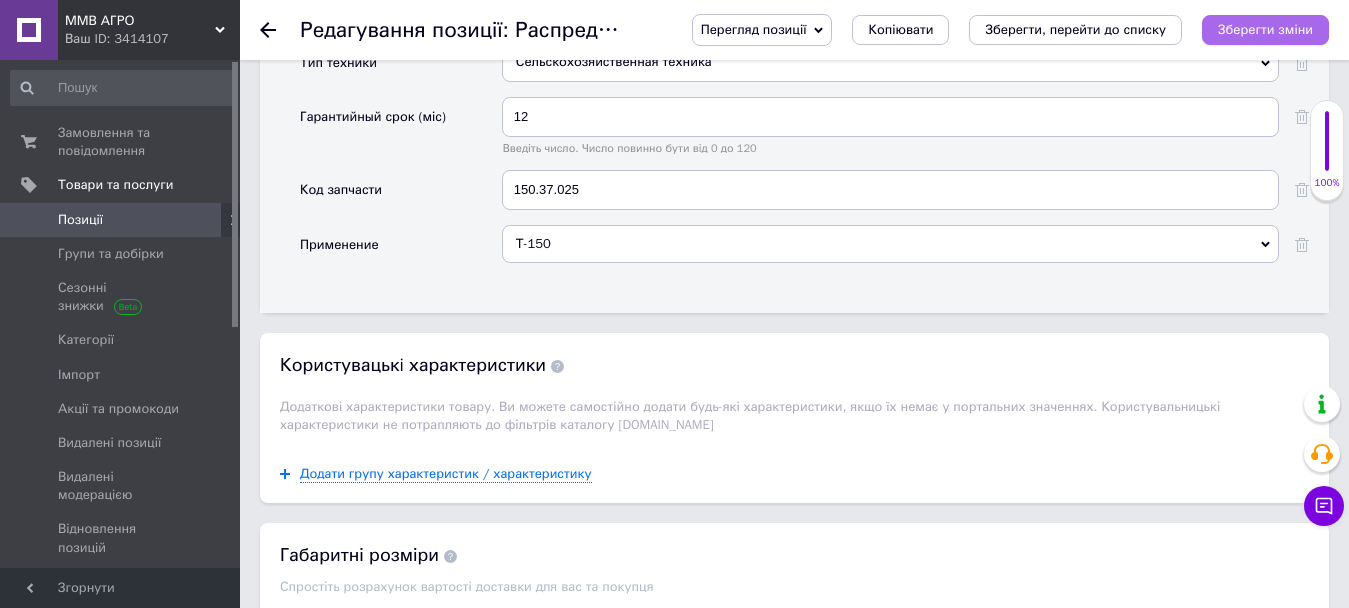 click on "Зберегти зміни" at bounding box center (1265, 29) 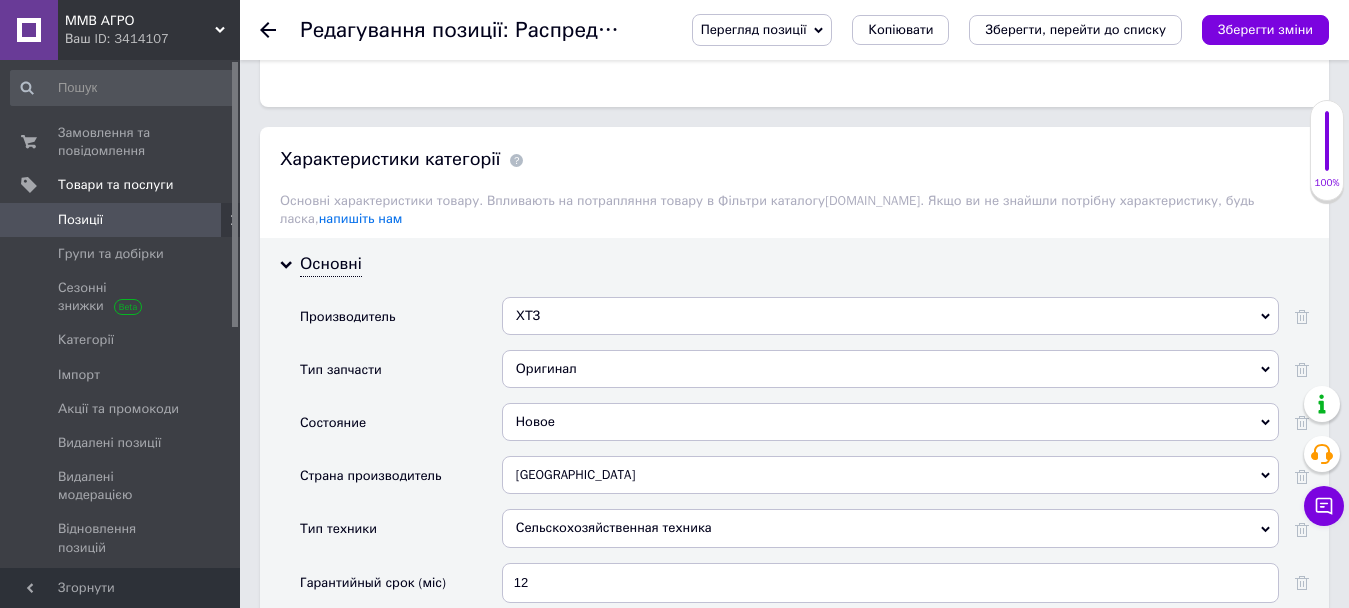 scroll, scrollTop: 1600, scrollLeft: 0, axis: vertical 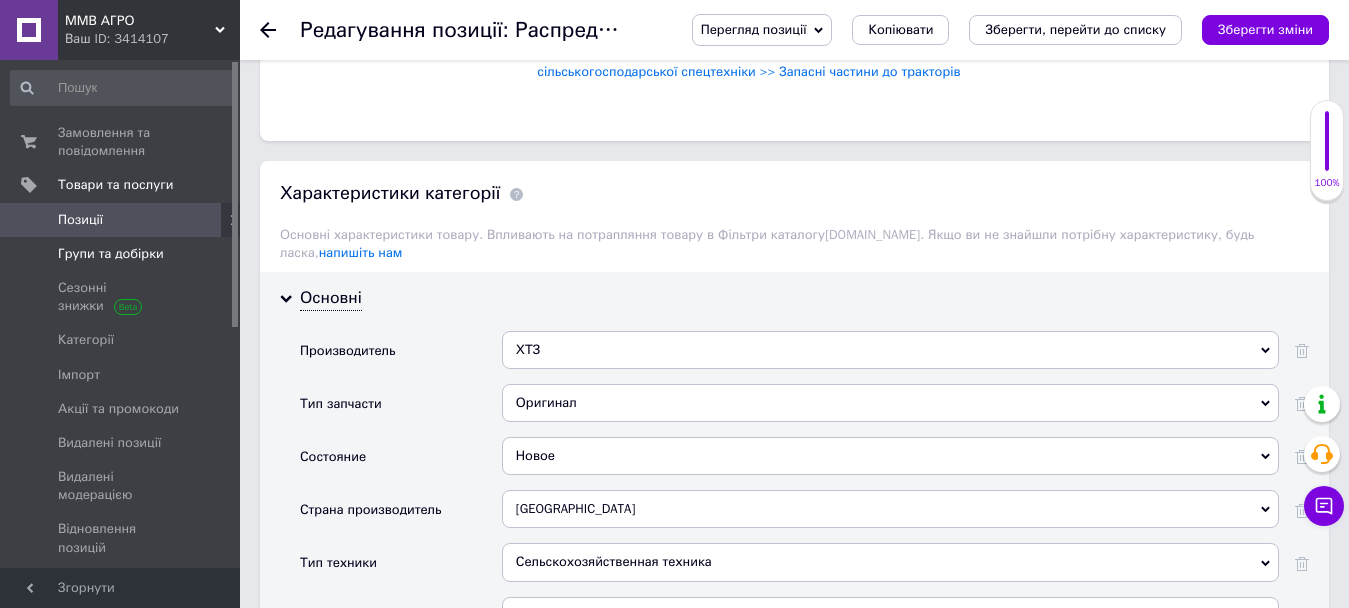 click on "Групи та добірки" at bounding box center (111, 254) 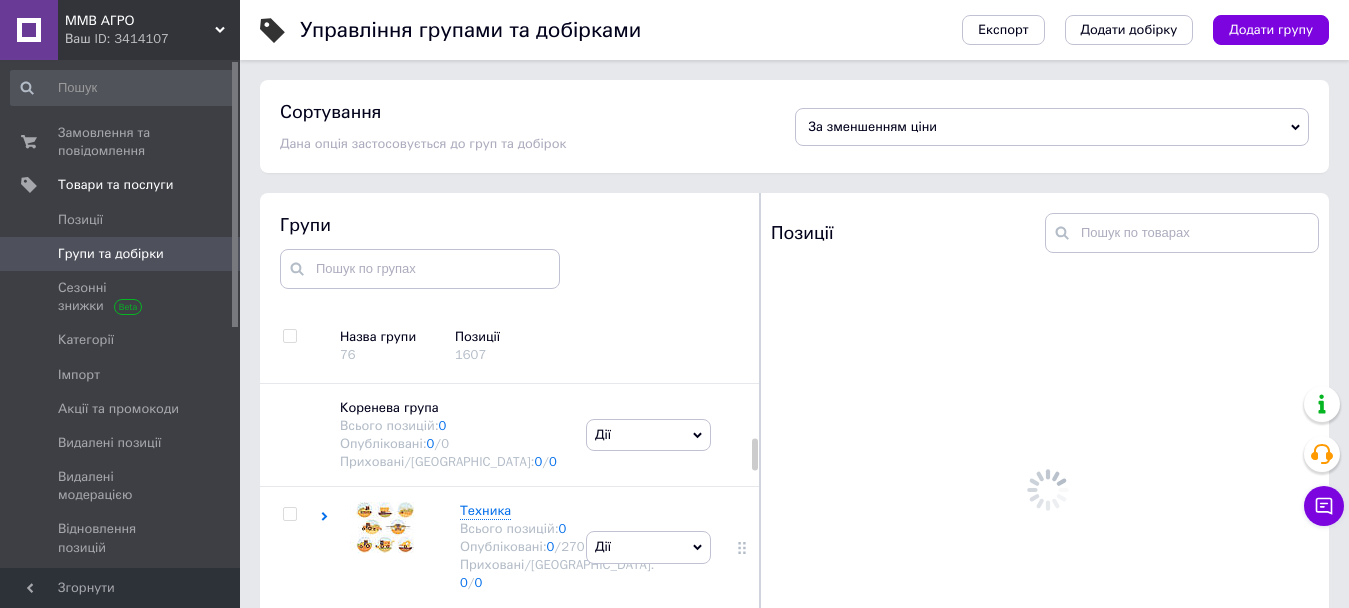 scroll, scrollTop: 113, scrollLeft: 0, axis: vertical 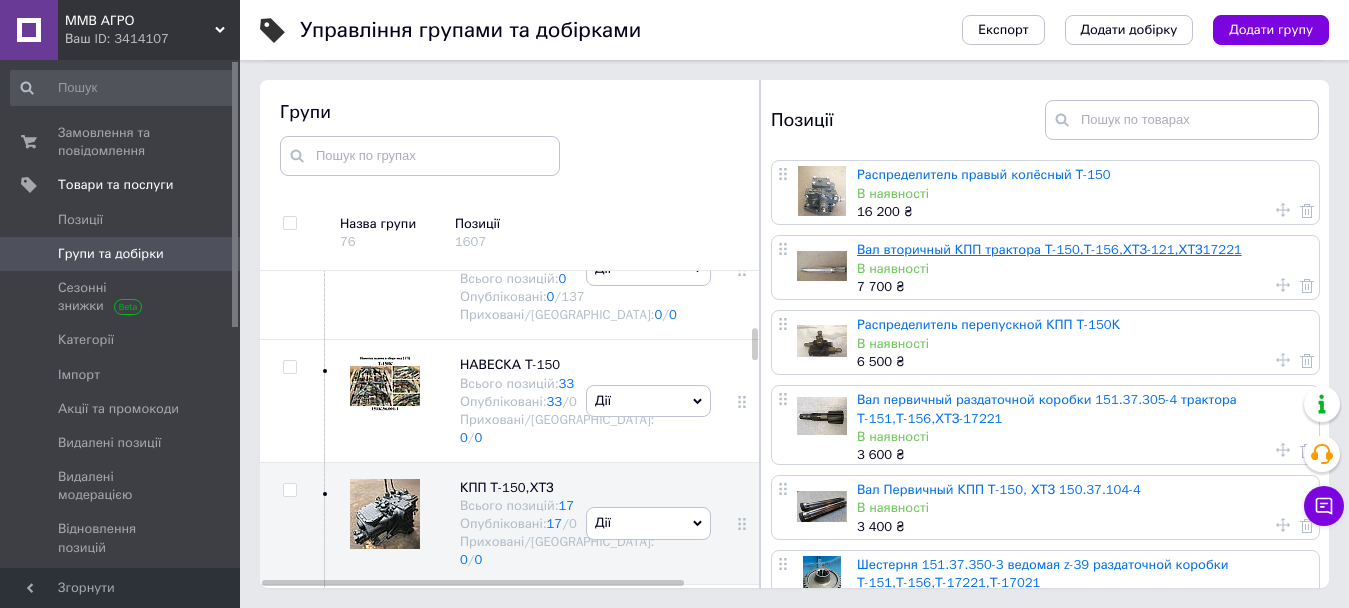 click on "Вал вторичный КПП трактора Т-150,Т-156,ХТЗ-121,ХТЗ17221" at bounding box center (1049, 249) 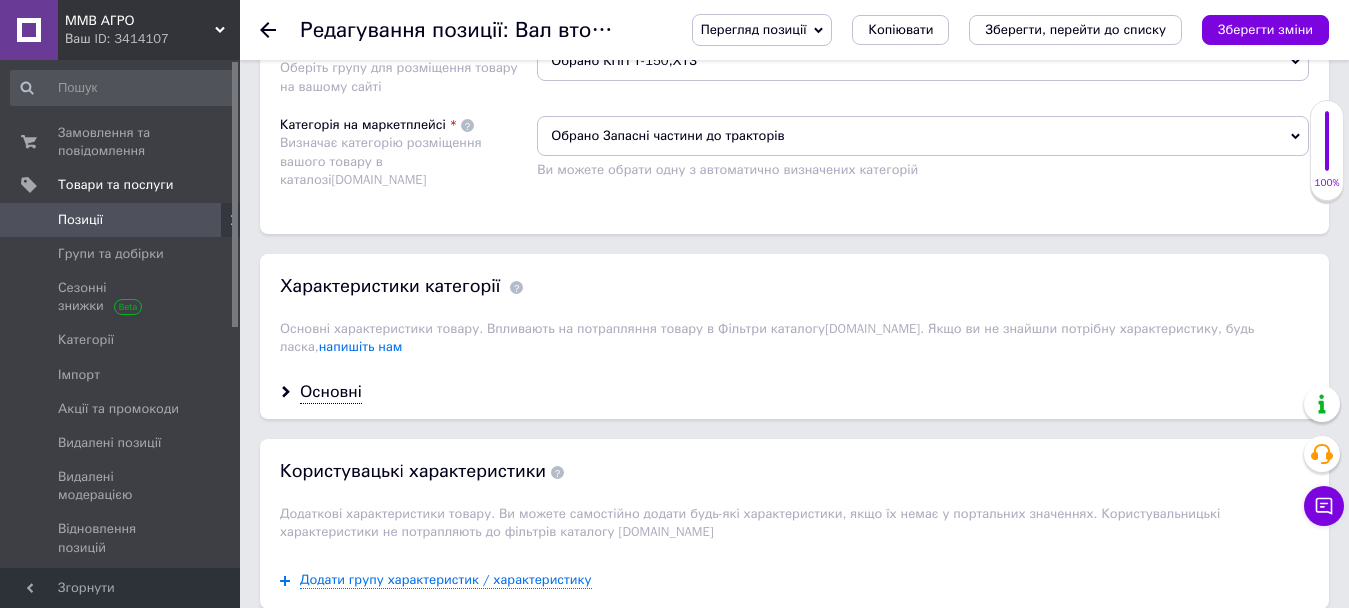 scroll, scrollTop: 1500, scrollLeft: 0, axis: vertical 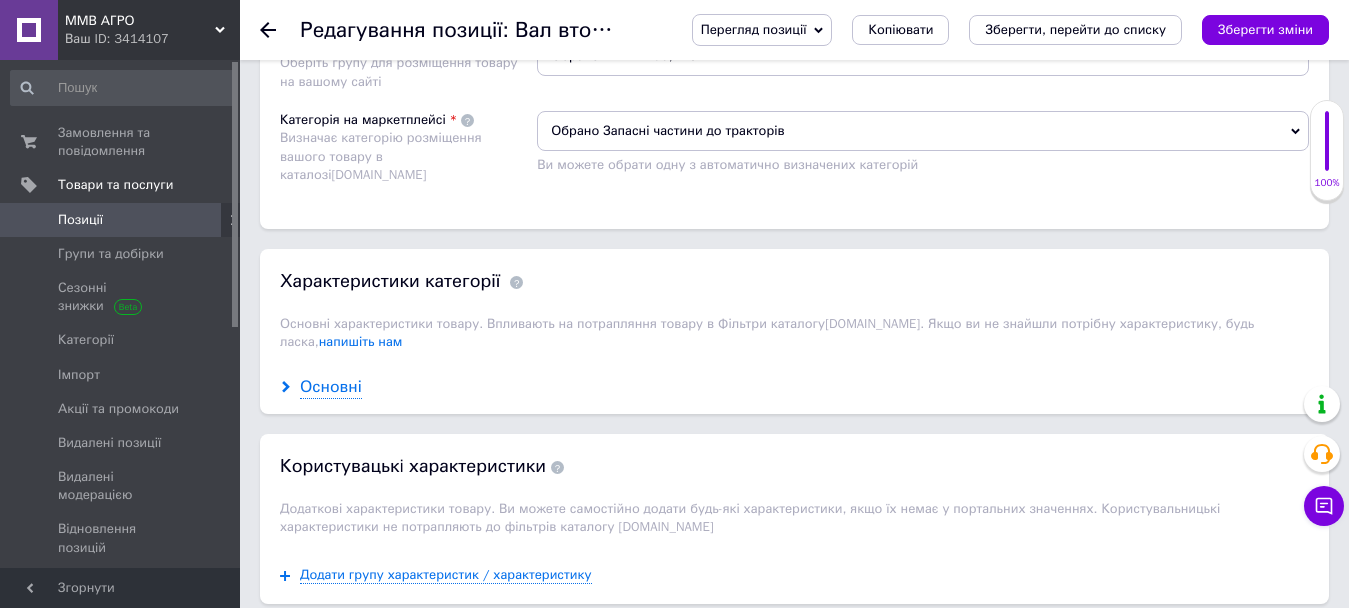 click on "Основні" at bounding box center (331, 387) 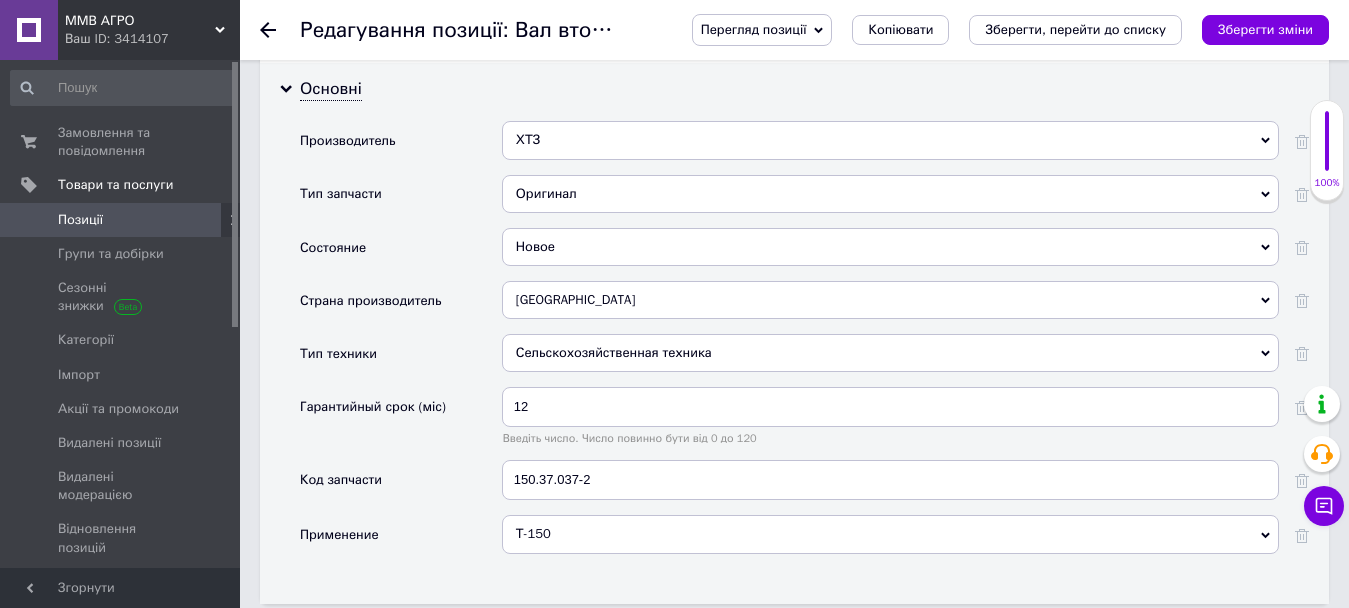 scroll, scrollTop: 1800, scrollLeft: 0, axis: vertical 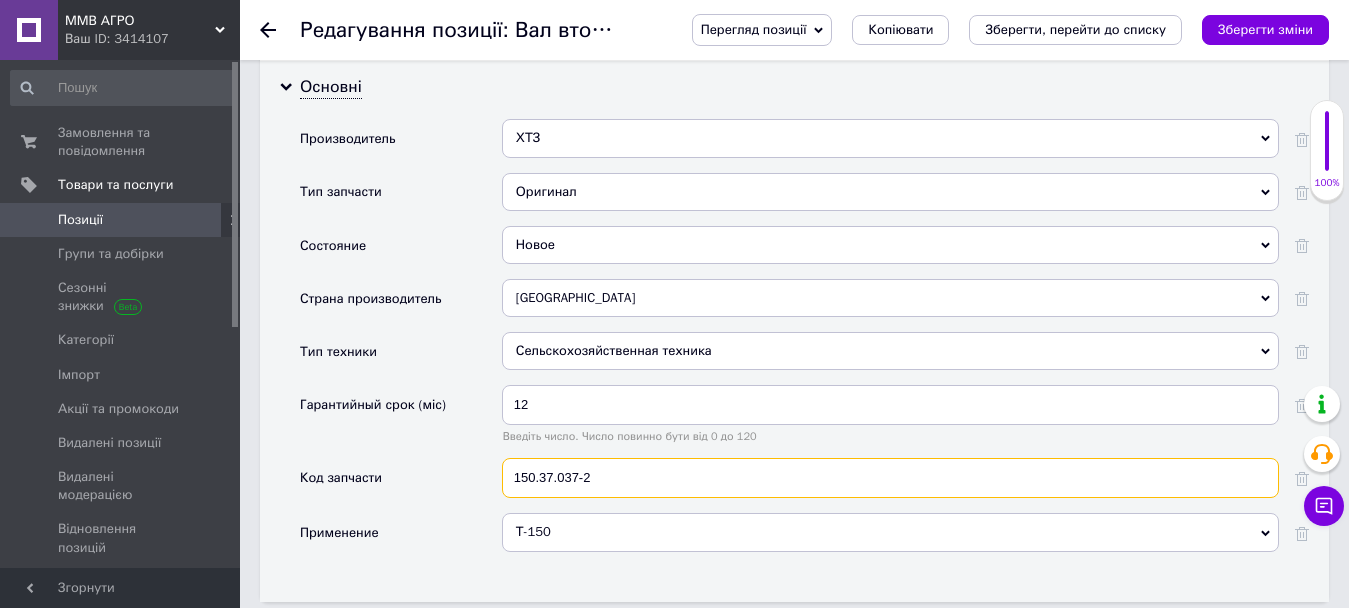 click on "150.37.037-2" at bounding box center [890, 478] 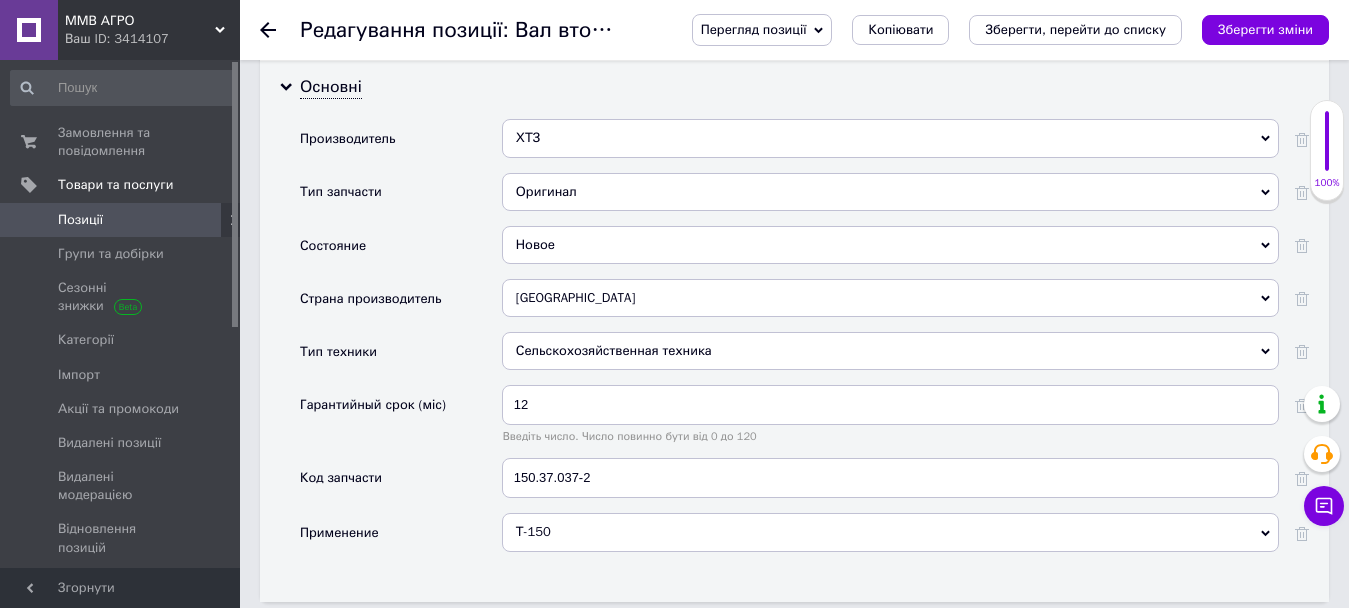click on "Код запчасти" at bounding box center (341, 478) 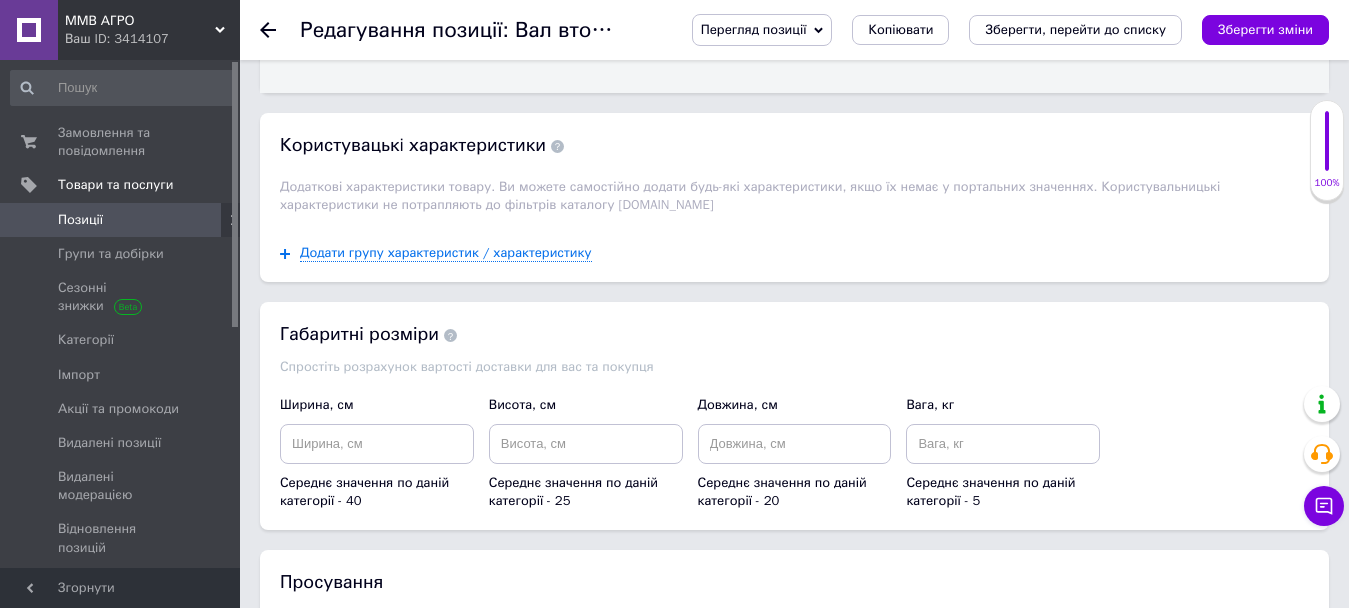 scroll, scrollTop: 2400, scrollLeft: 0, axis: vertical 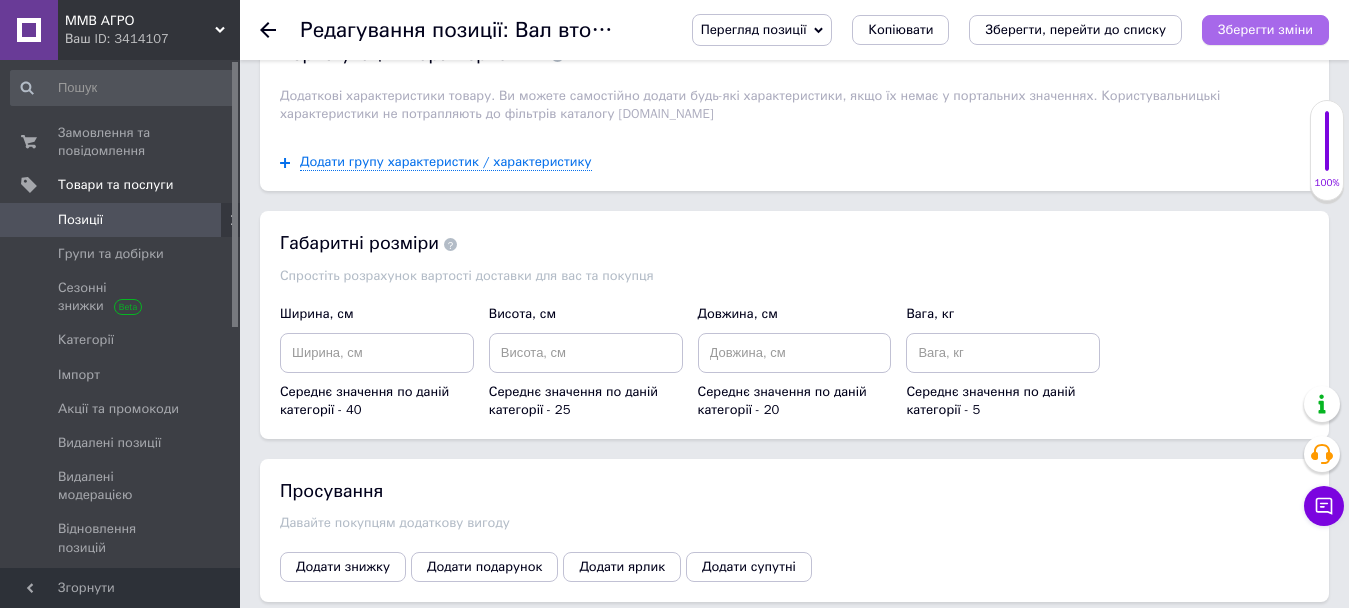 click on "Зберегти зміни" at bounding box center (1265, 29) 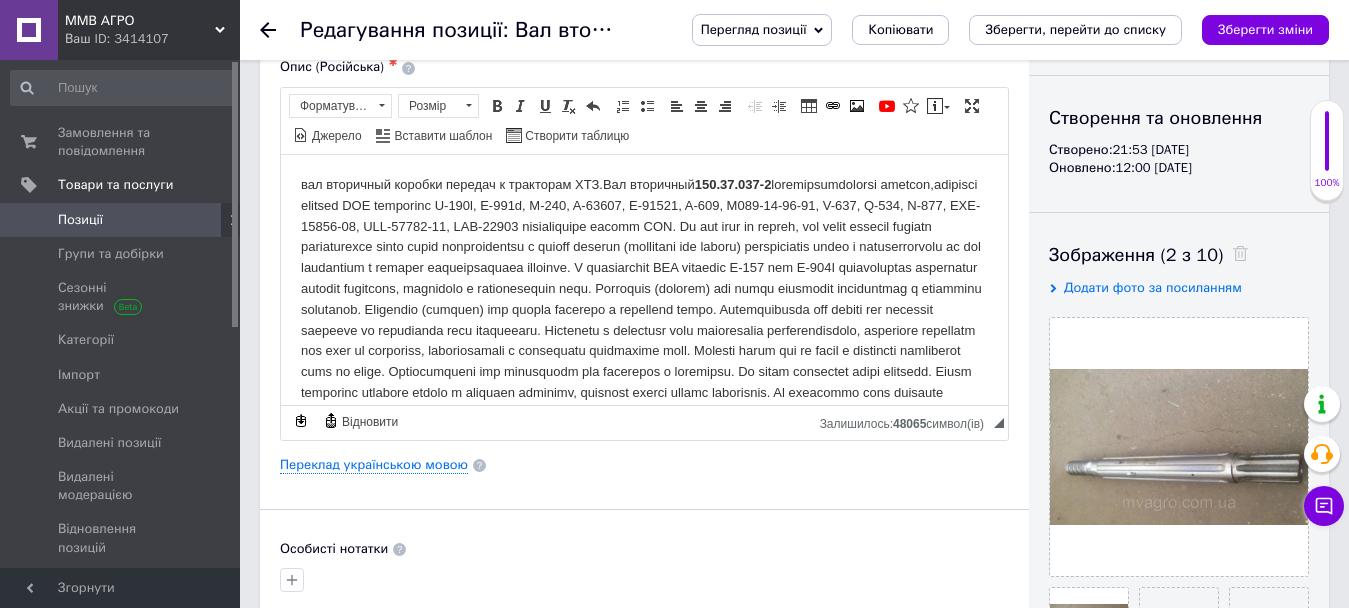 scroll, scrollTop: 0, scrollLeft: 0, axis: both 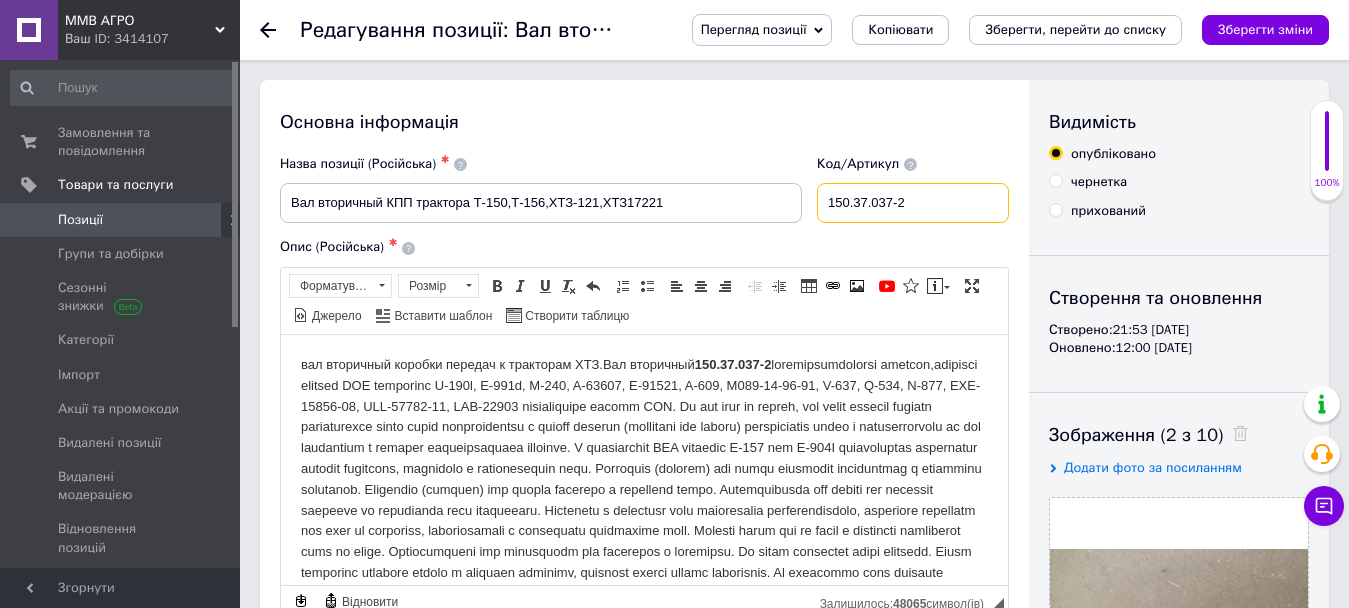 click on "150.37.037-2" at bounding box center (913, 203) 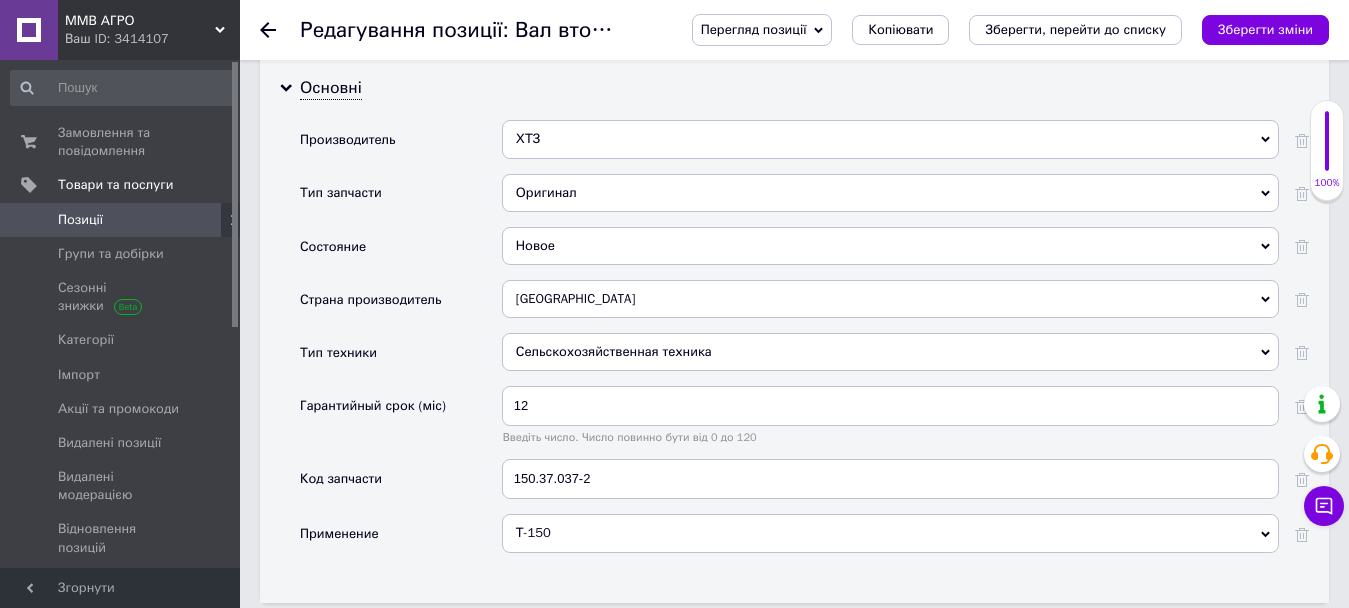 scroll, scrollTop: 1800, scrollLeft: 0, axis: vertical 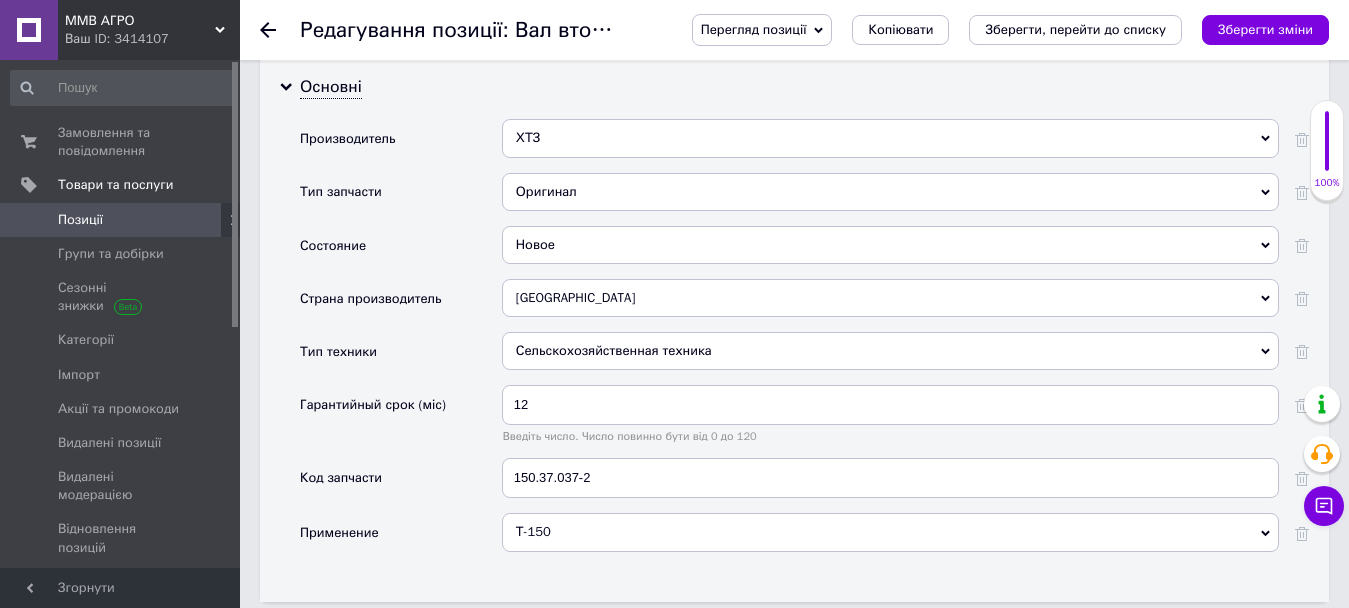 type on "150.37.037" 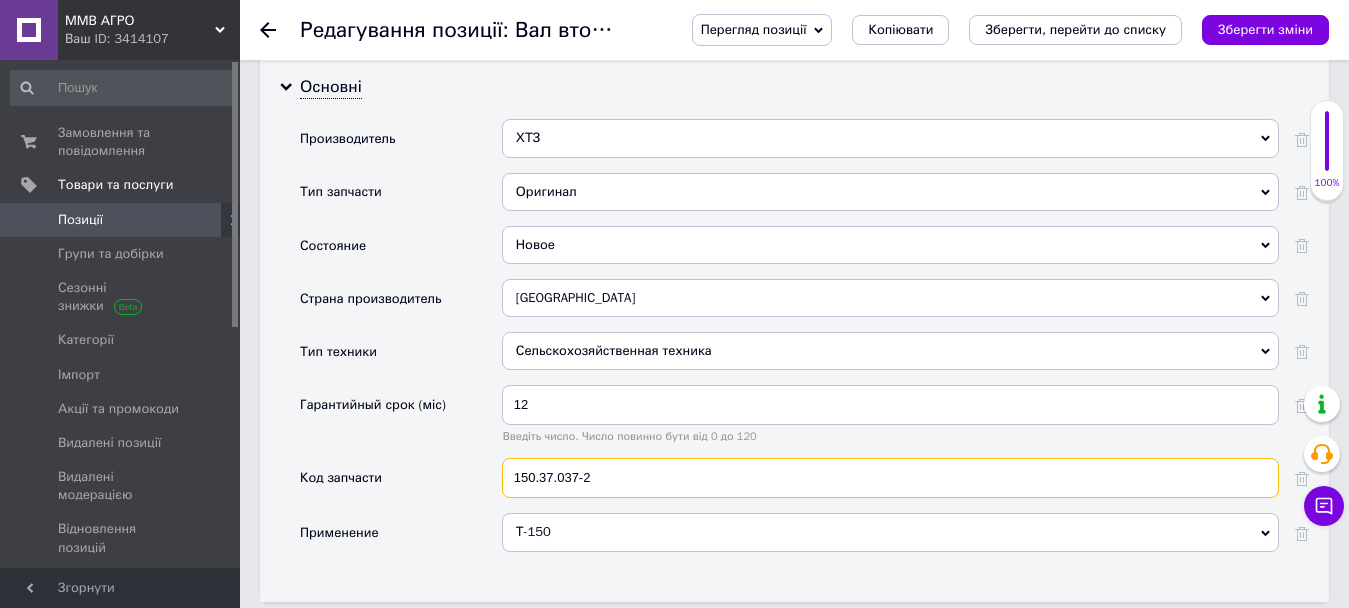 click on "150.37.037-2" at bounding box center (890, 478) 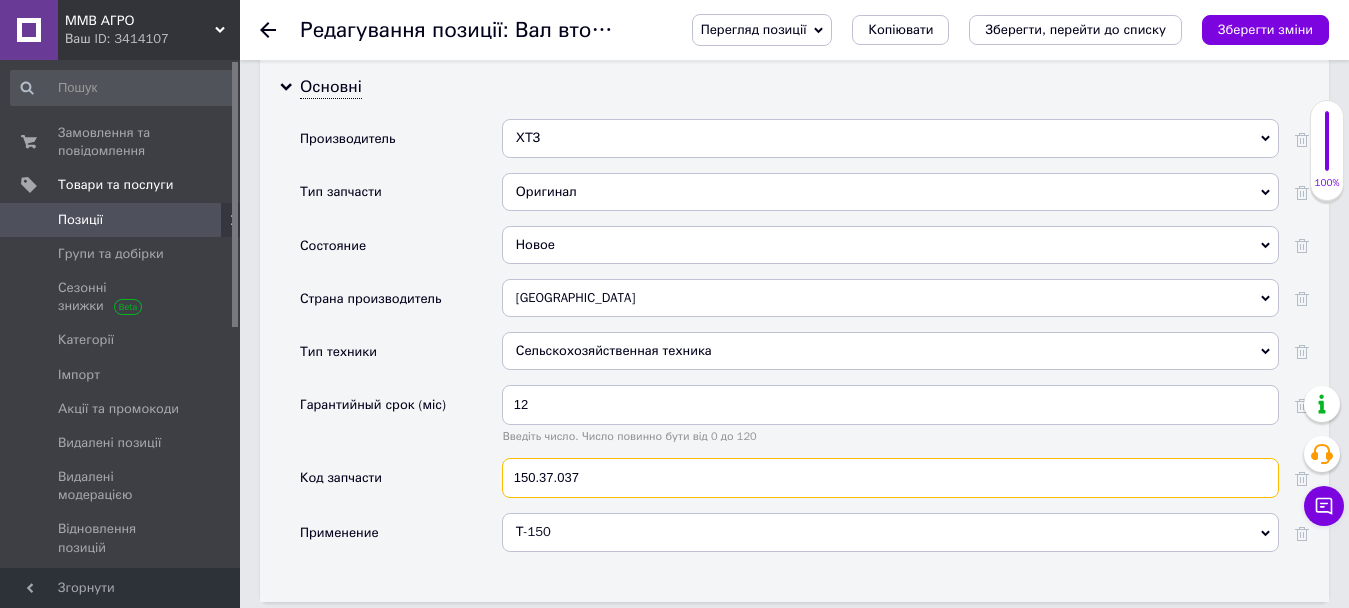 type on "150.37.037" 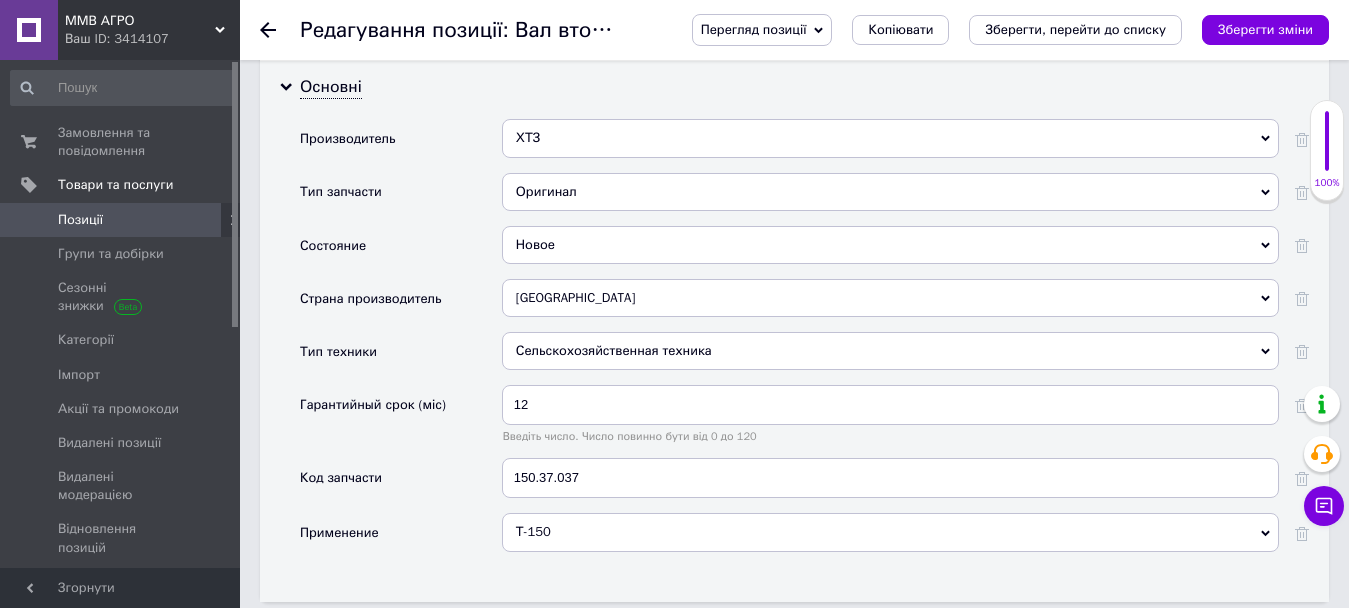 click on "Основні Производитель ХТЗ ХТЗ Тип запчасти Оригинал Оригинал Состояние Новое Новое Страна производитель [GEOGRAPHIC_DATA] Украина Тип техники Сельскохозяйственная техника Сельскохозяйственная техника Гарантийный срок (міс) 12 Введіть число. Число повинно бути від 0 до 120 Код запчасти 150.37.037 Применение Т-150 Т-150" at bounding box center (794, 331) 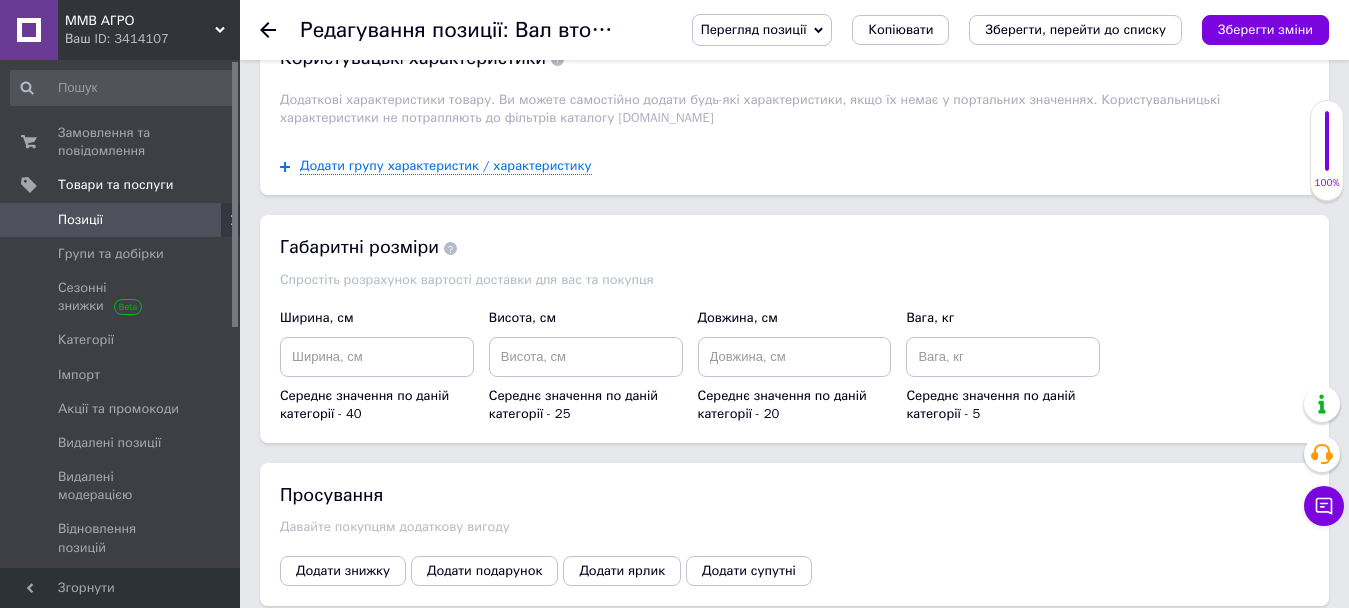 scroll, scrollTop: 2400, scrollLeft: 0, axis: vertical 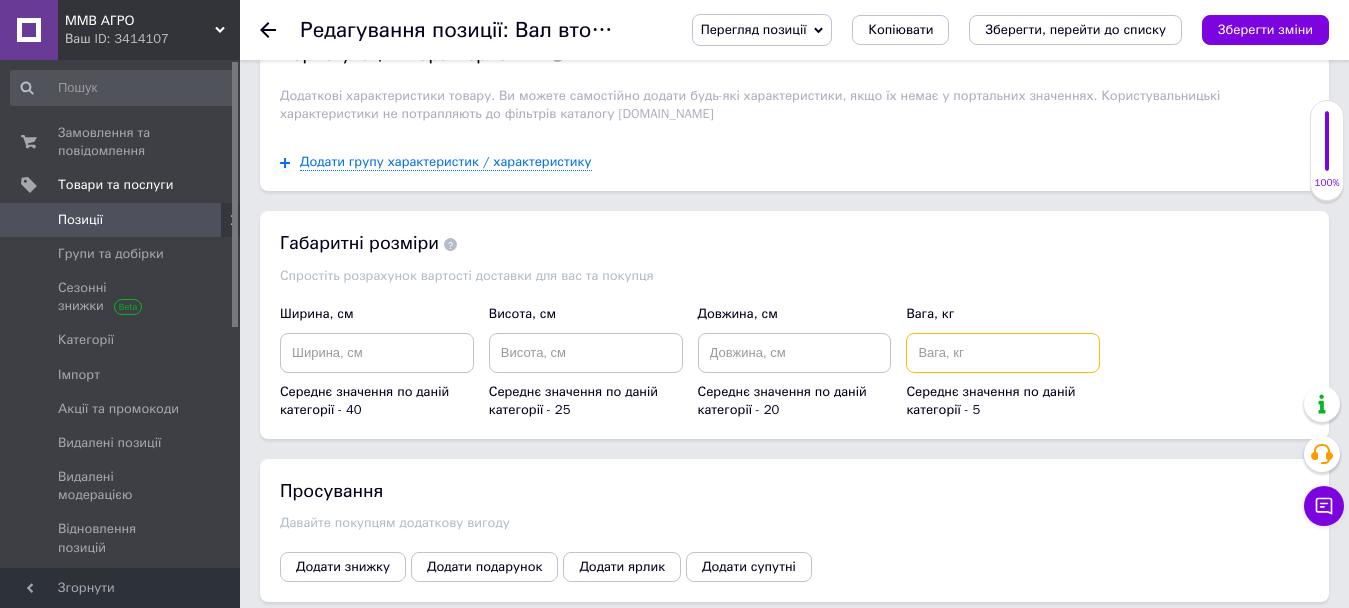 click at bounding box center [1003, 353] 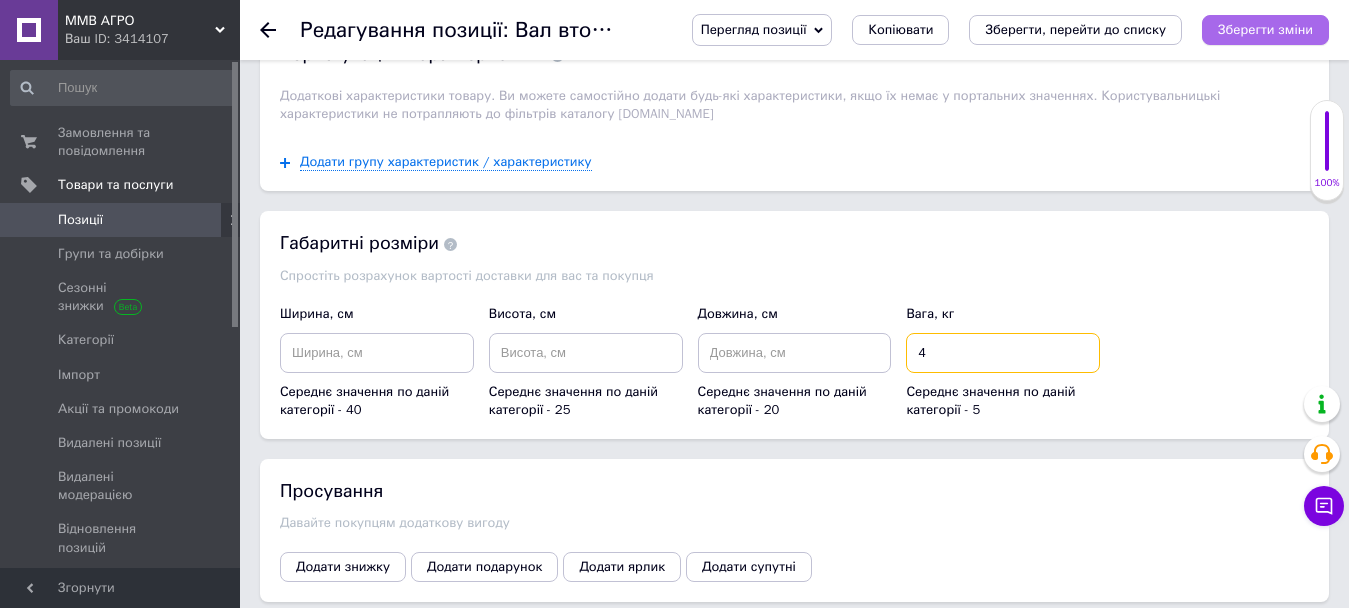 type on "4" 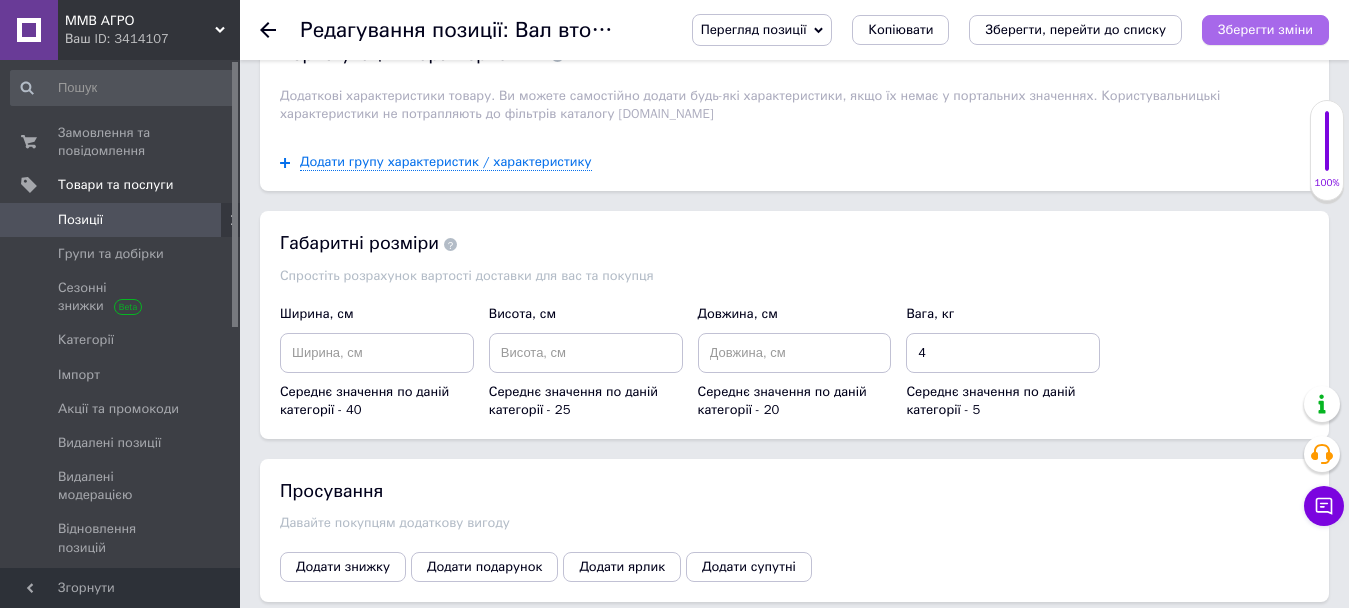 click on "Зберегти зміни" at bounding box center (1265, 29) 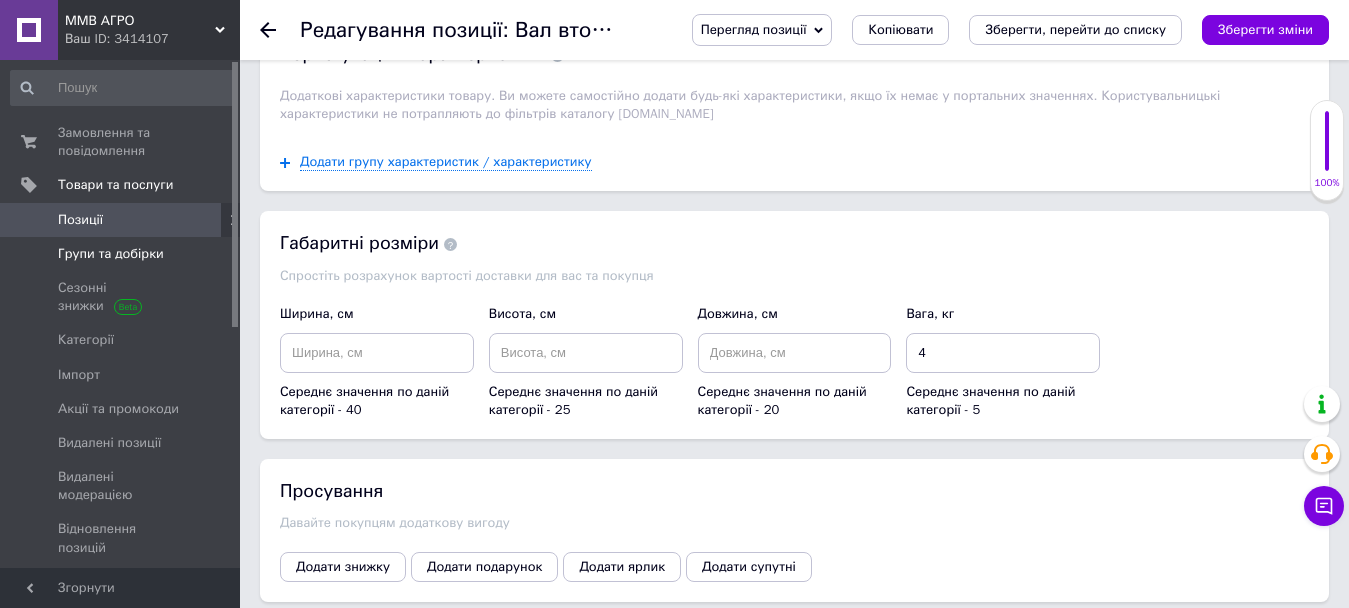 click on "Групи та добірки" at bounding box center (111, 254) 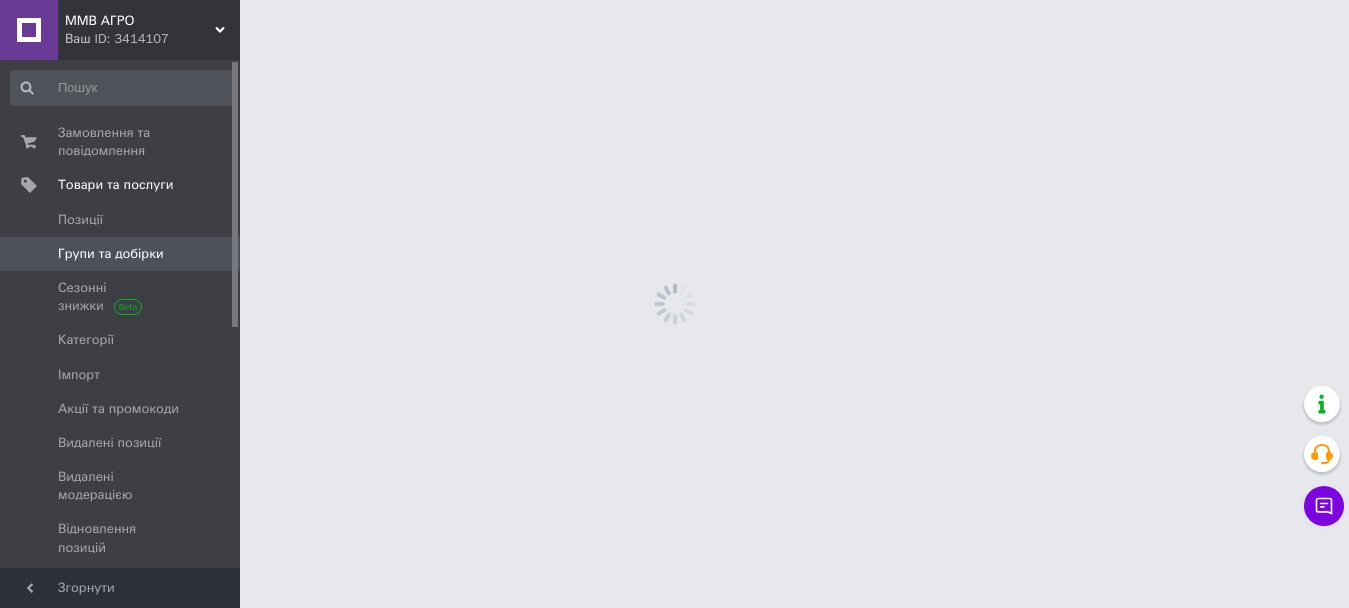 scroll, scrollTop: 0, scrollLeft: 0, axis: both 